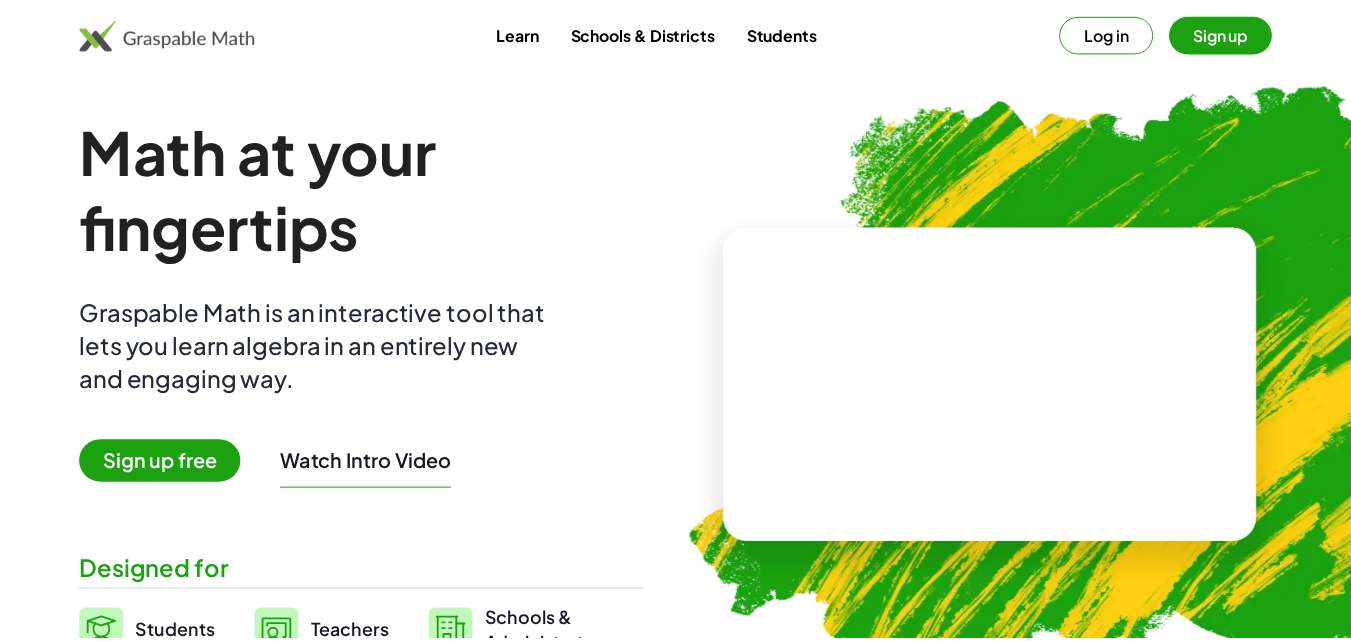 scroll, scrollTop: 0, scrollLeft: 0, axis: both 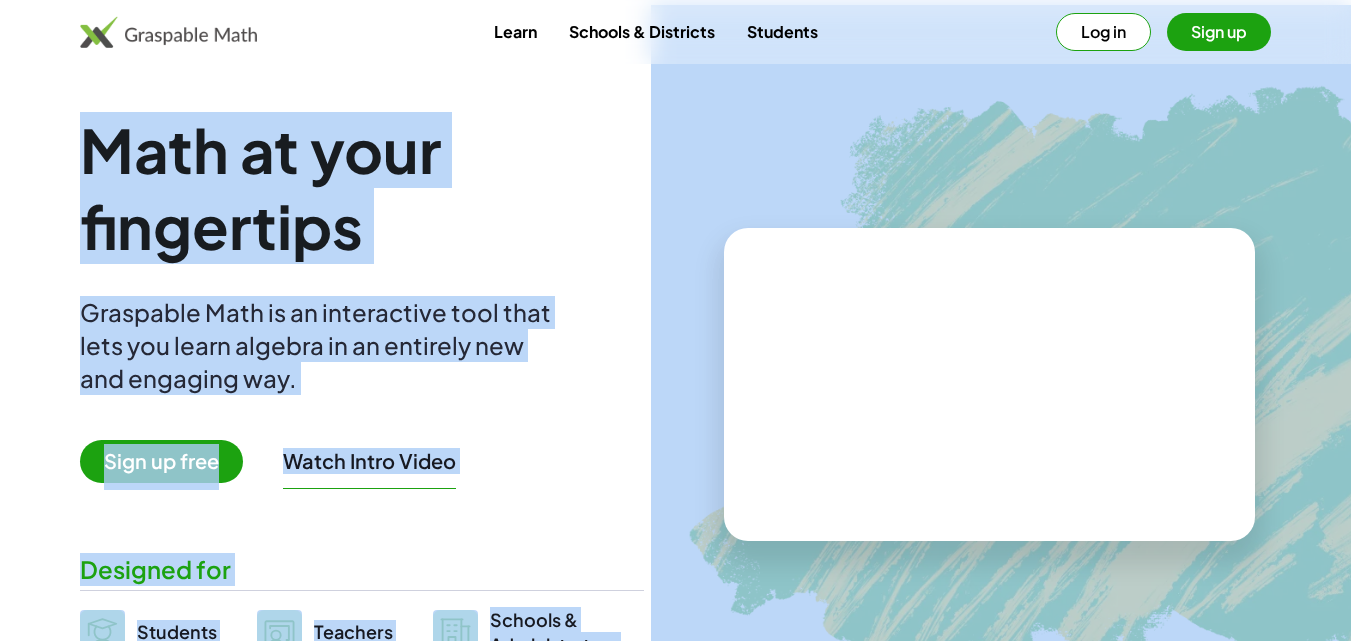 drag, startPoint x: 81, startPoint y: 69, endPoint x: 999, endPoint y: 143, distance: 920.9777 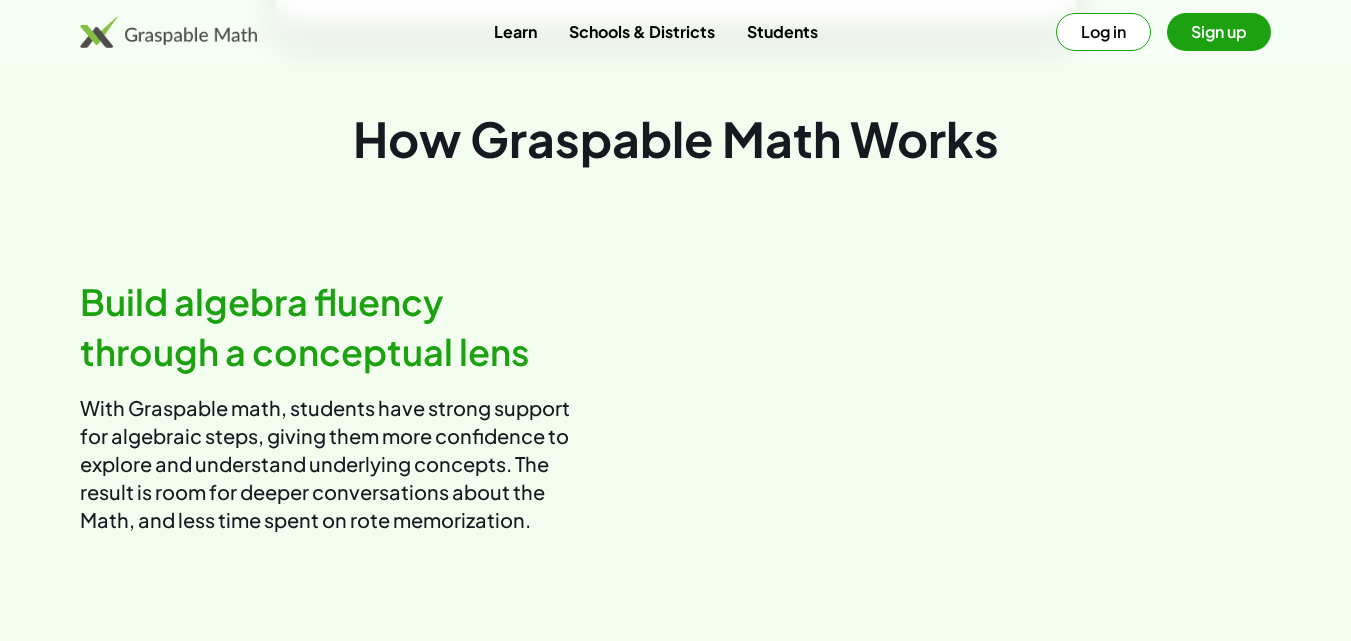 scroll, scrollTop: 0, scrollLeft: 0, axis: both 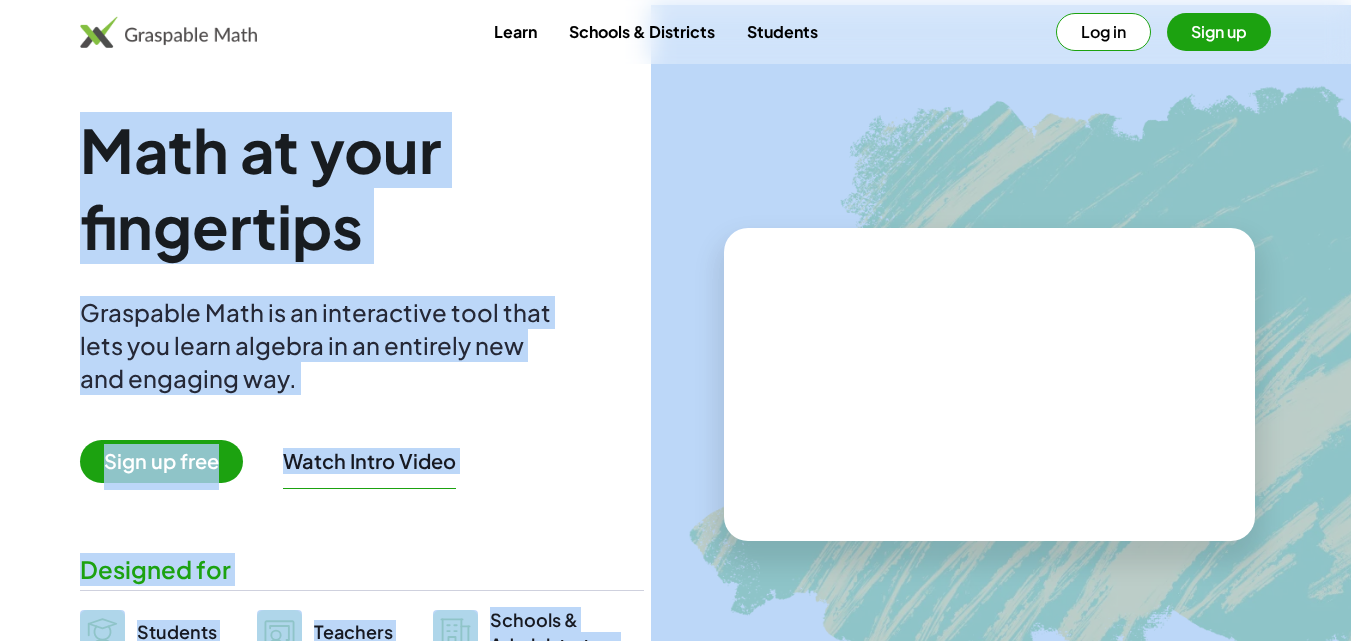 click on "Sign up free" at bounding box center (161, 461) 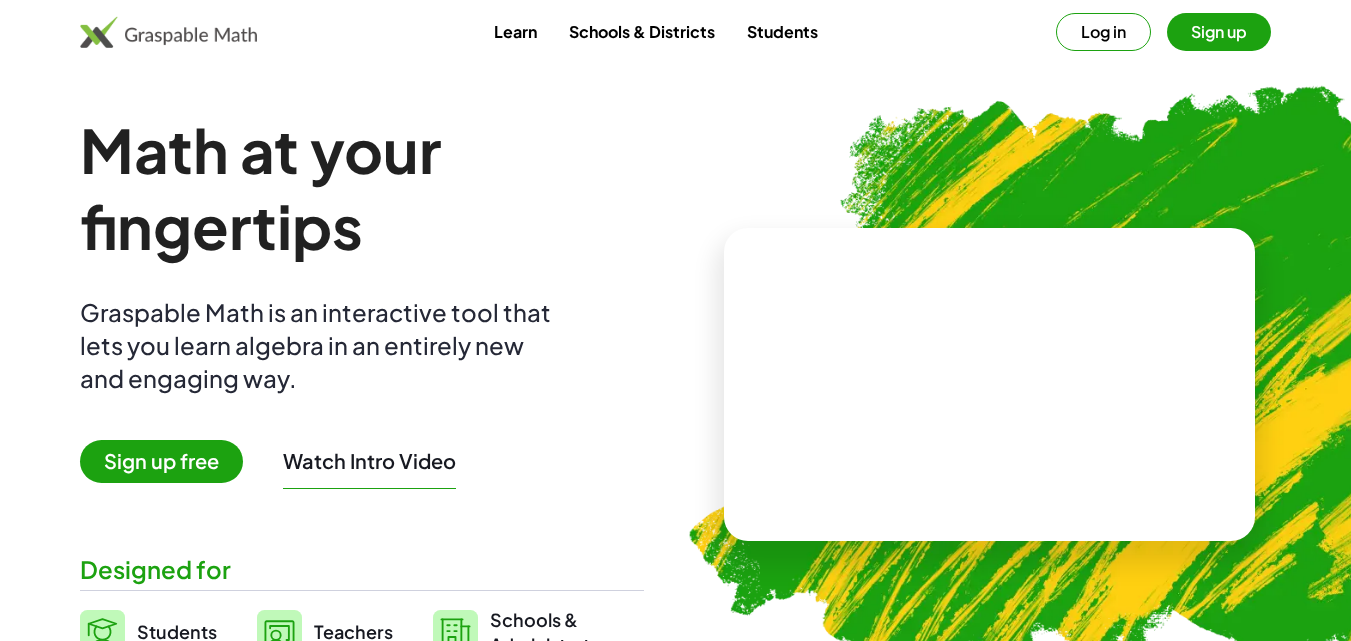 click on "Sign up" at bounding box center (1219, 32) 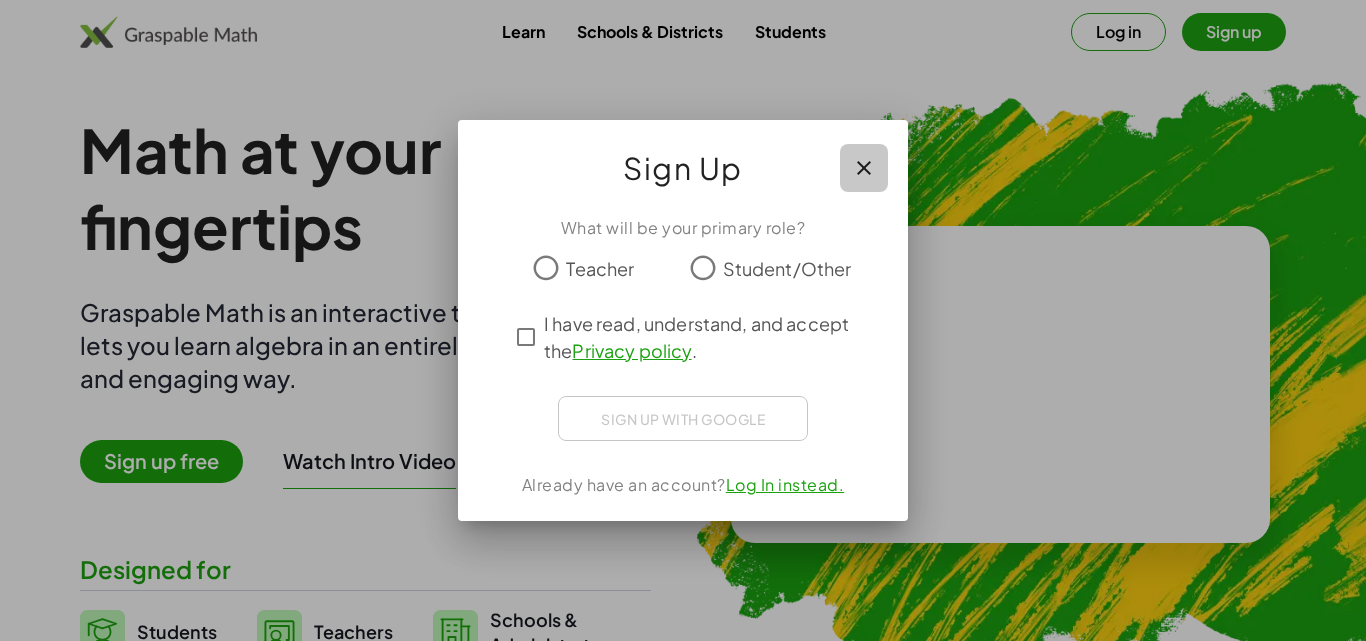 click 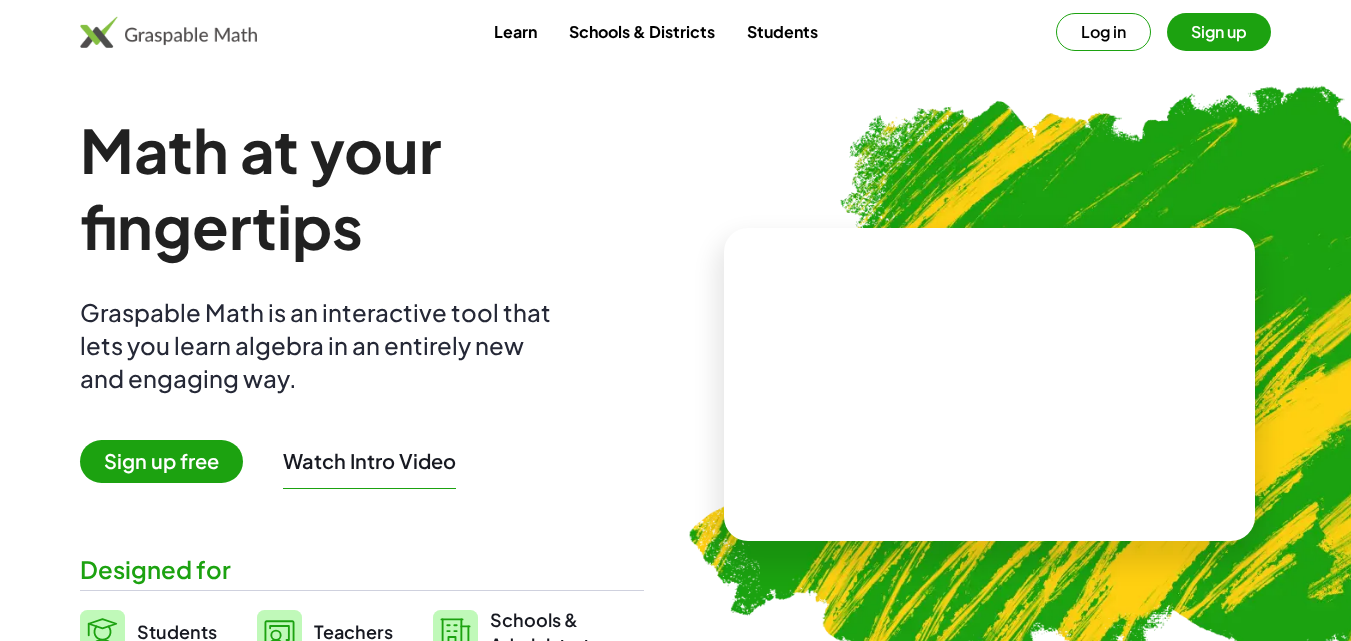 click on "Log in" at bounding box center (1103, 32) 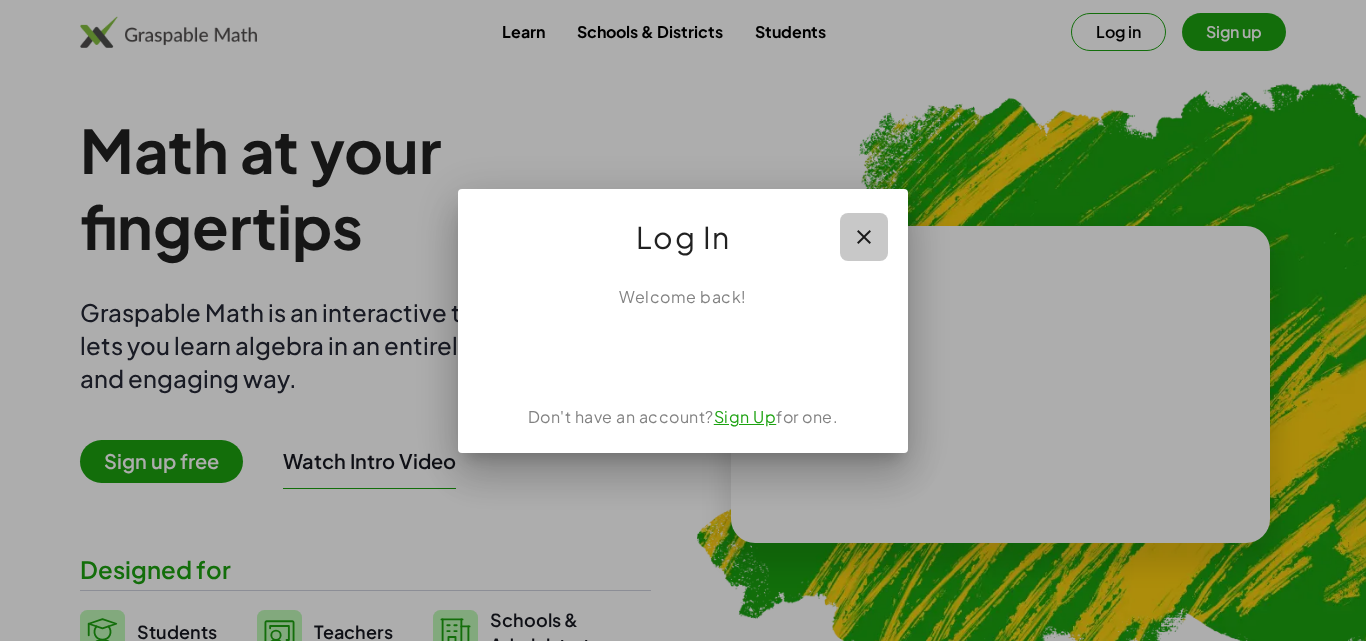 click at bounding box center [864, 237] 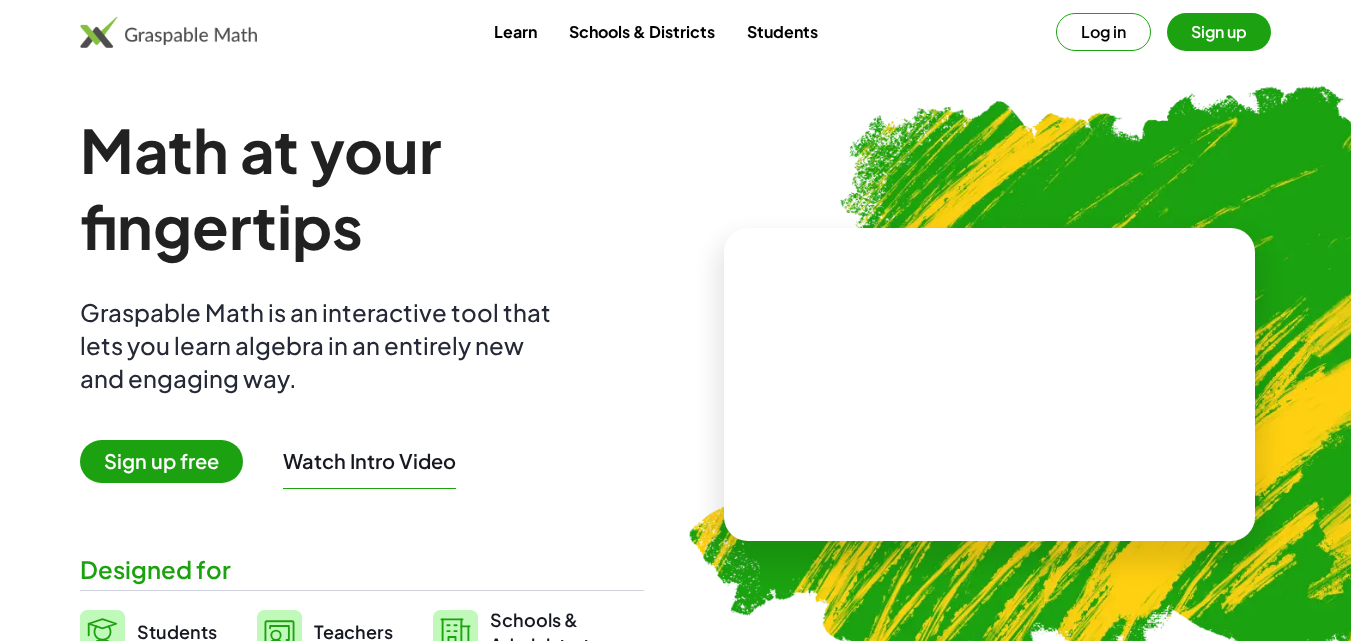click on "Sign up free" at bounding box center (161, 461) 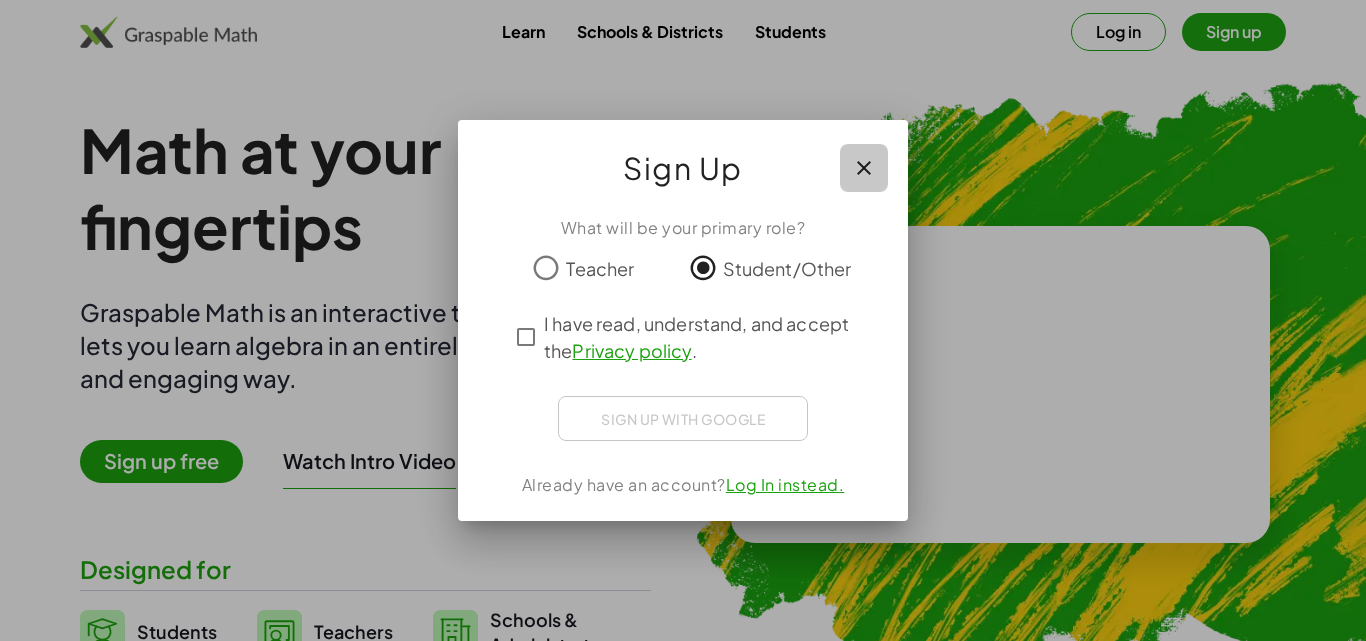 click 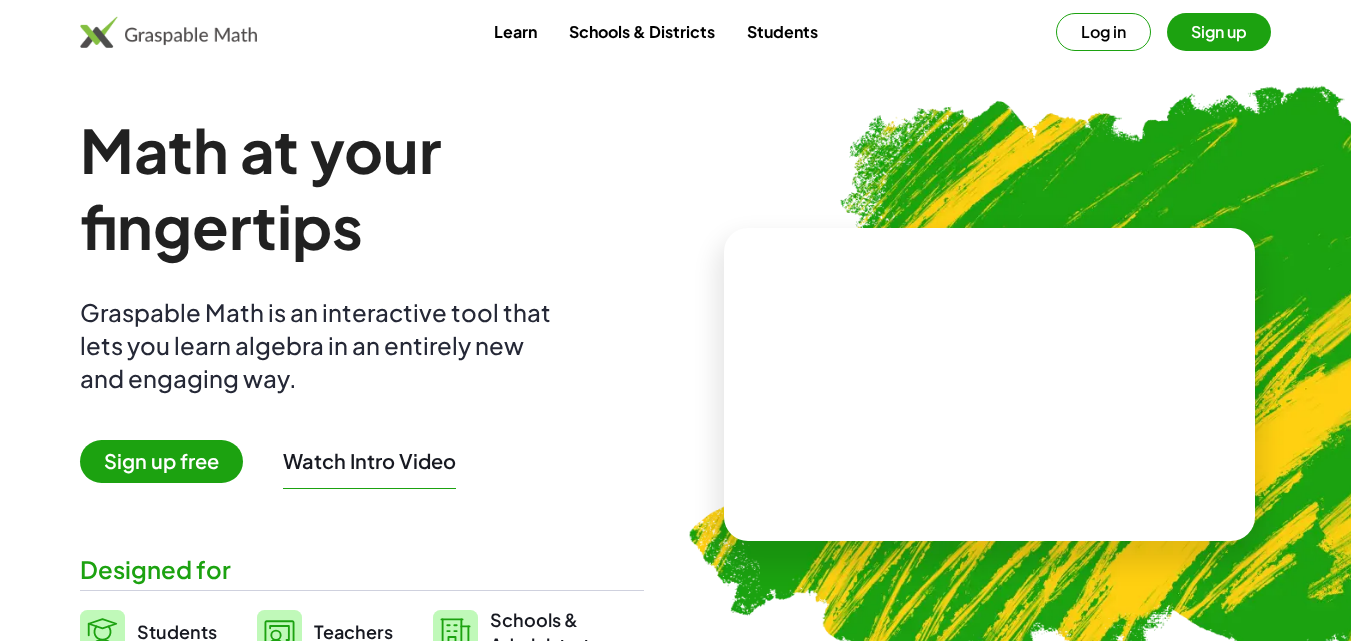 click on "Sign up" at bounding box center (1219, 32) 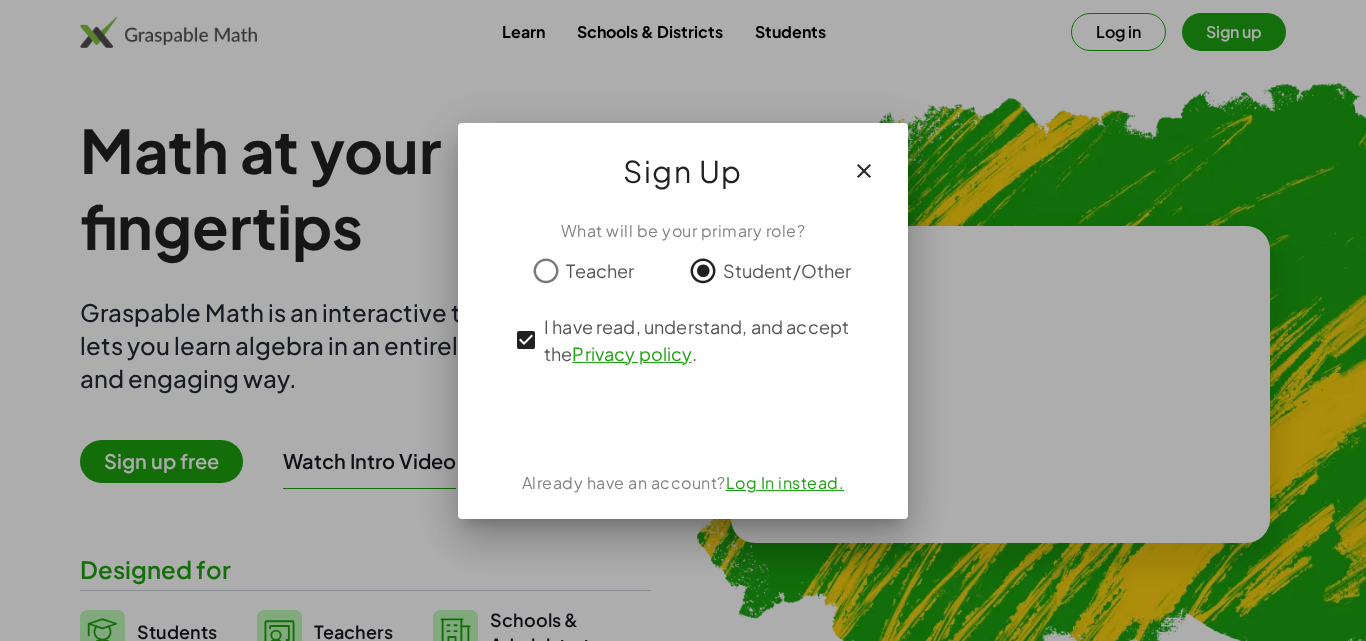 click 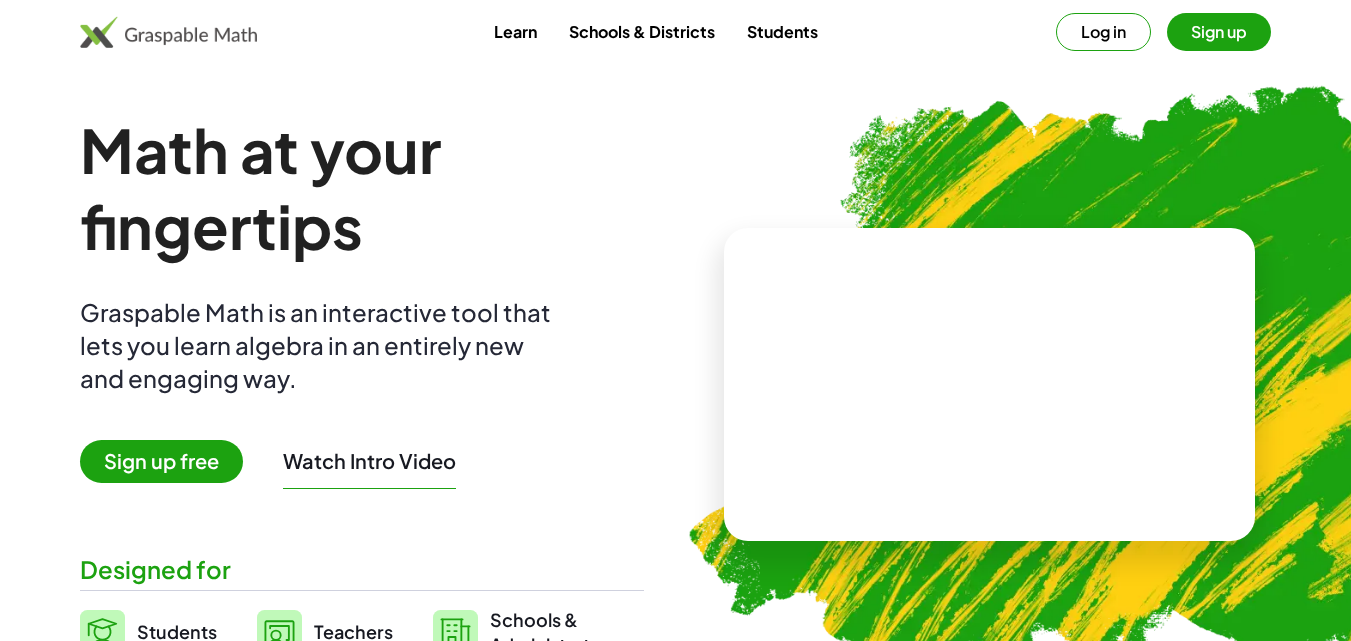 click on "Sign up" at bounding box center (1219, 32) 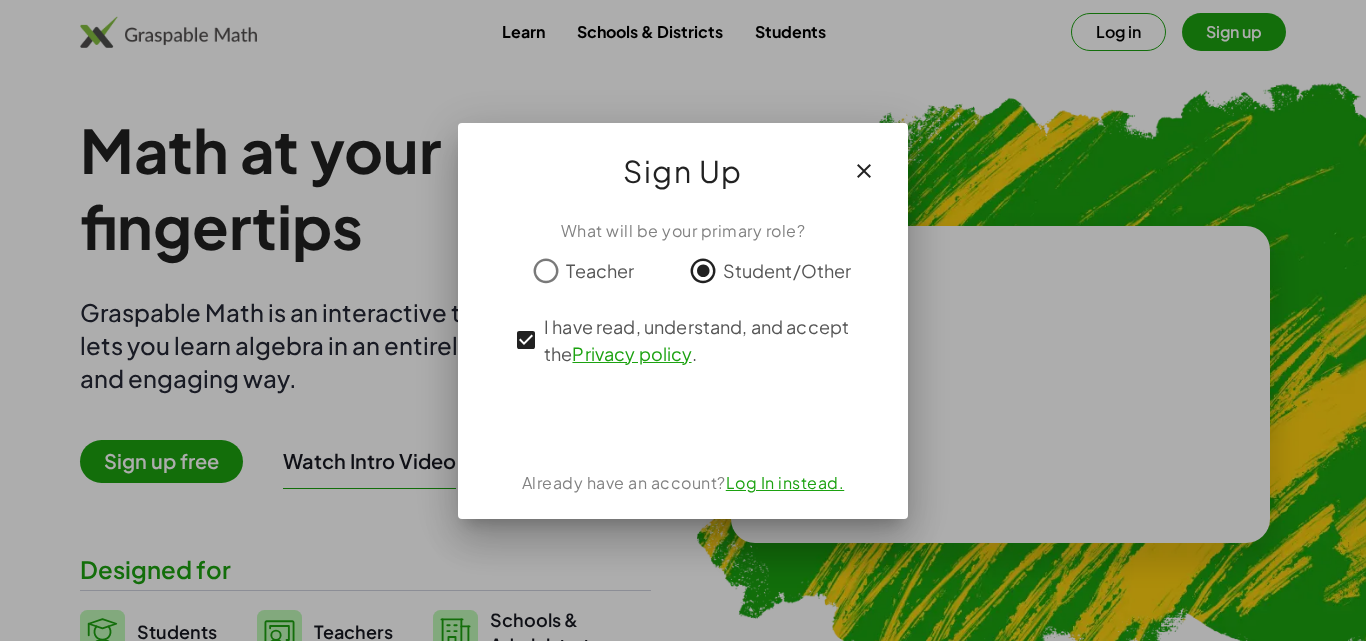 click 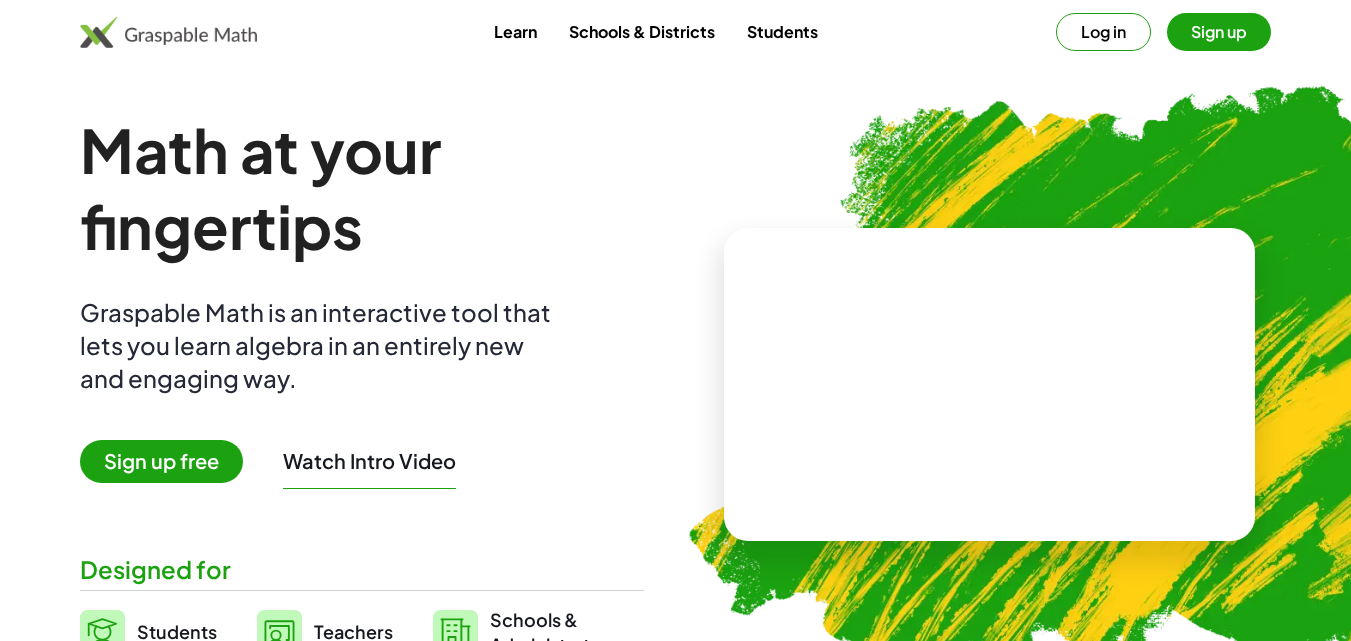 click on "Log in" at bounding box center (1103, 32) 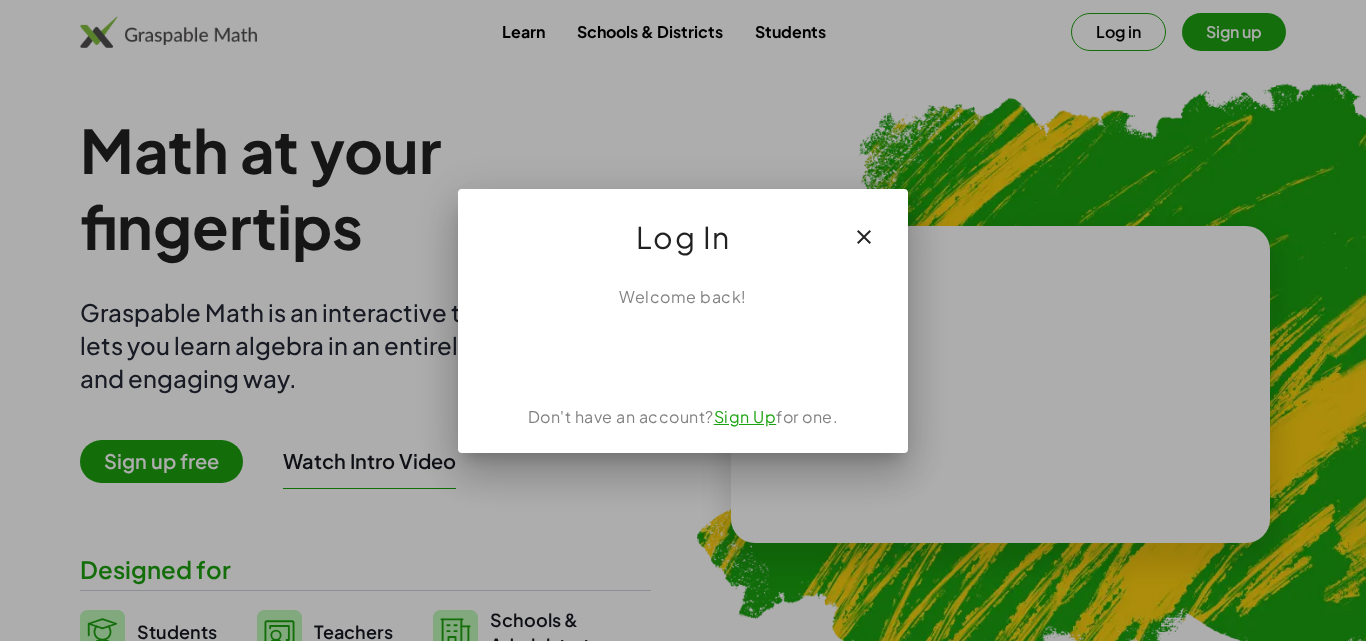 click 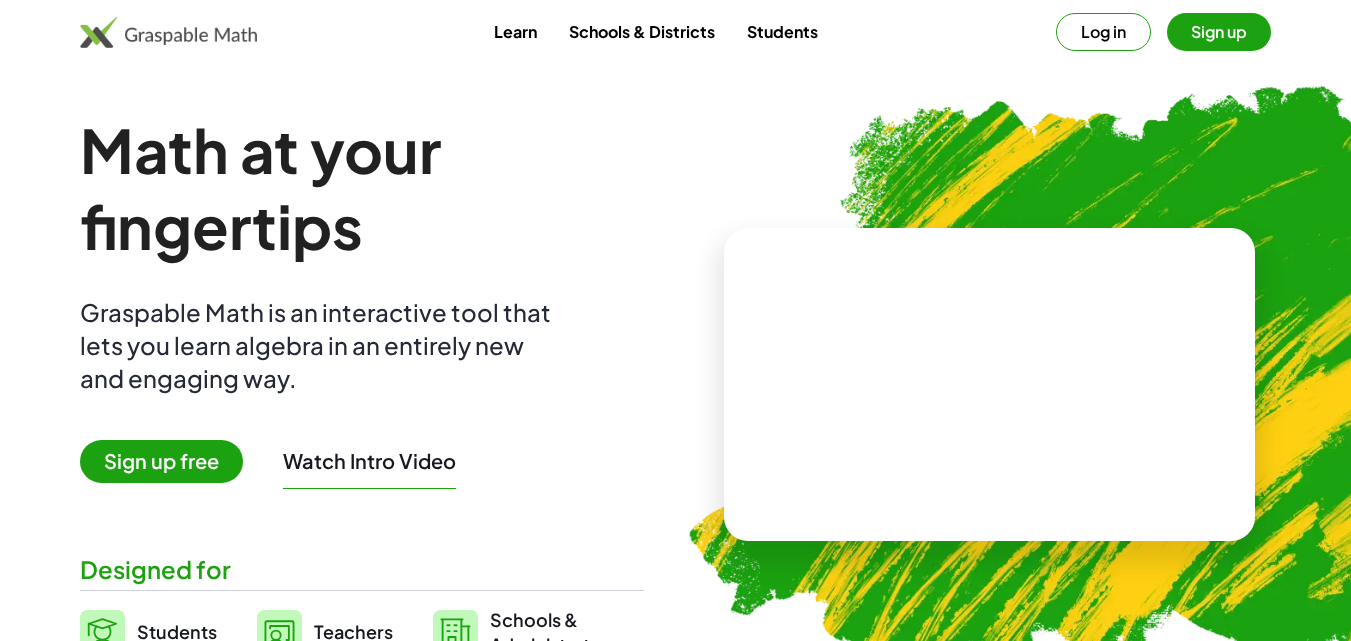 click on "Sign up" at bounding box center [1219, 32] 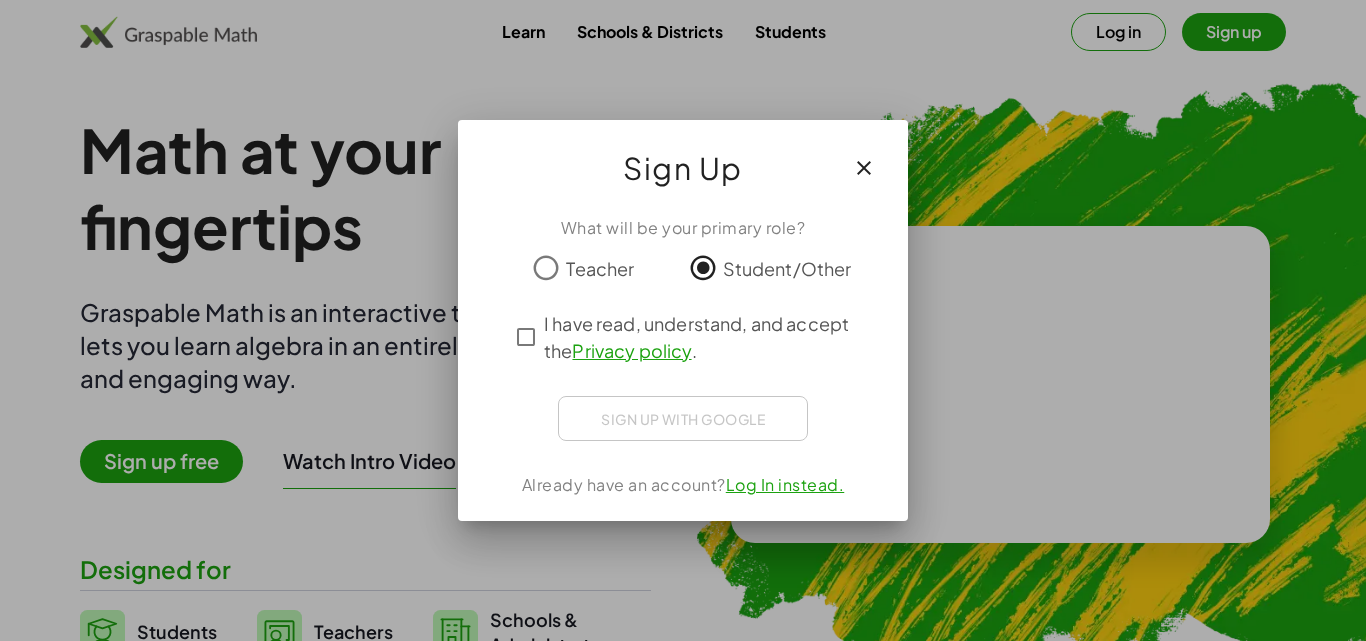 click 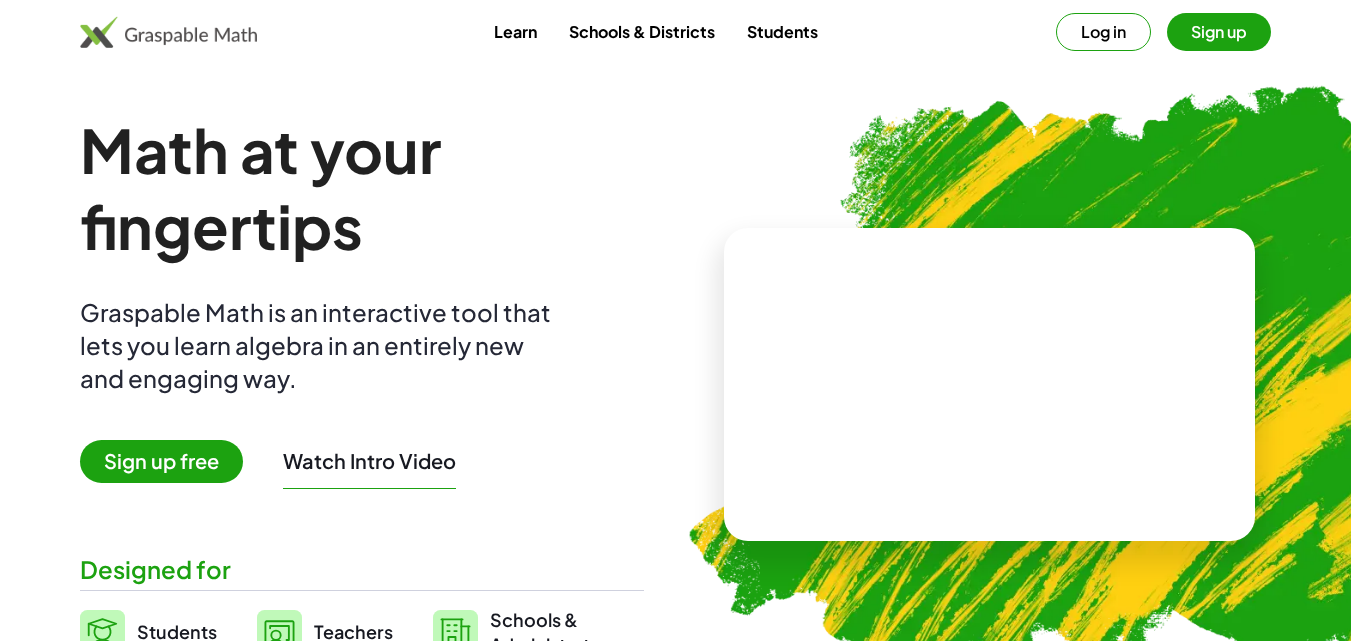 click on "Sign up" at bounding box center [1219, 32] 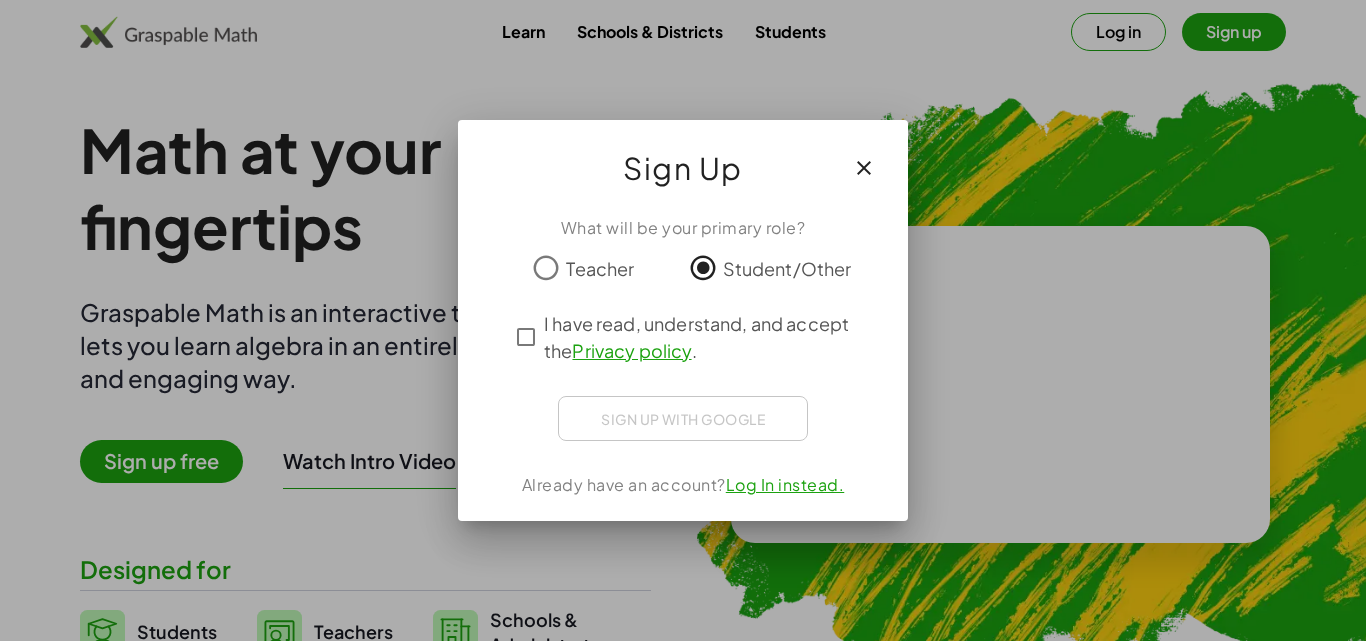 click 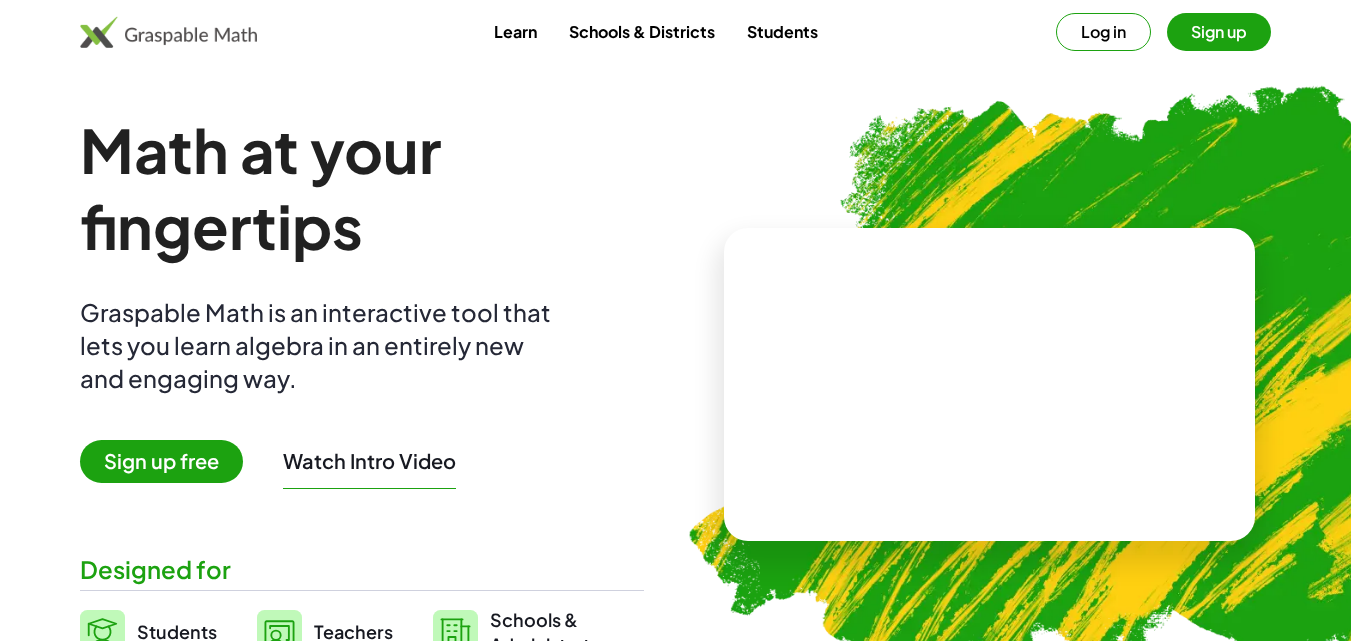 click at bounding box center [989, 384] 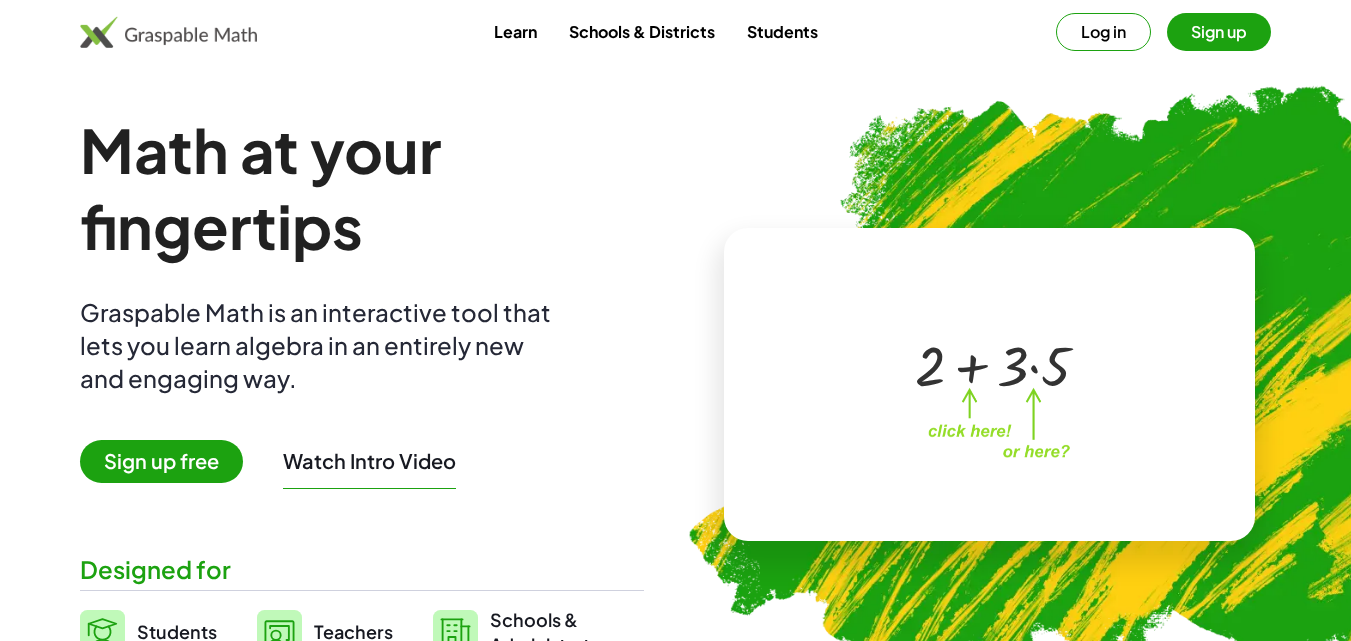 click at bounding box center (993, 364) 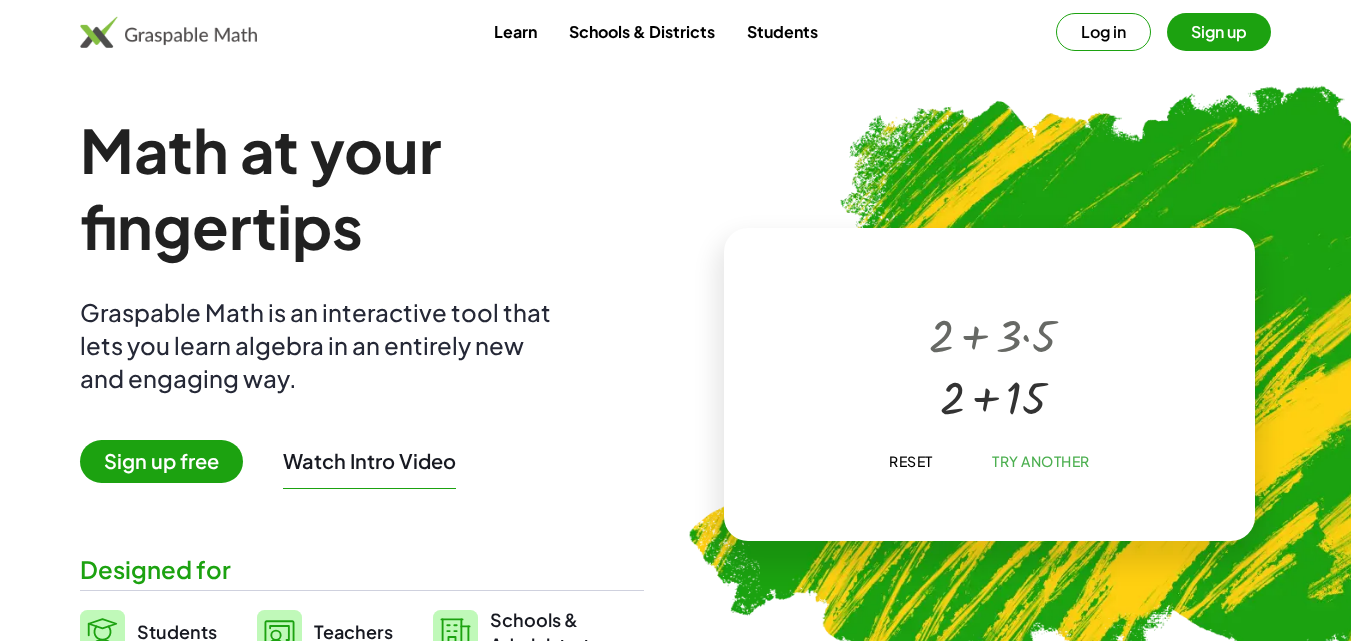 click on "Try Another" 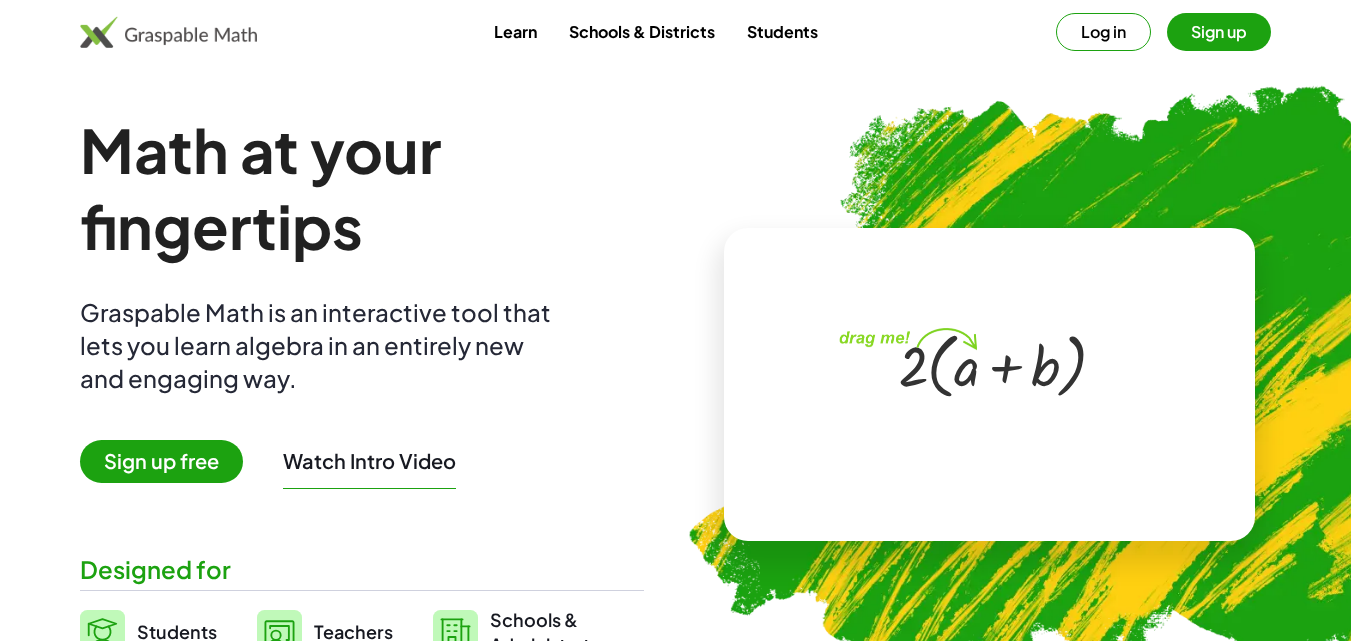 click at bounding box center [992, 364] 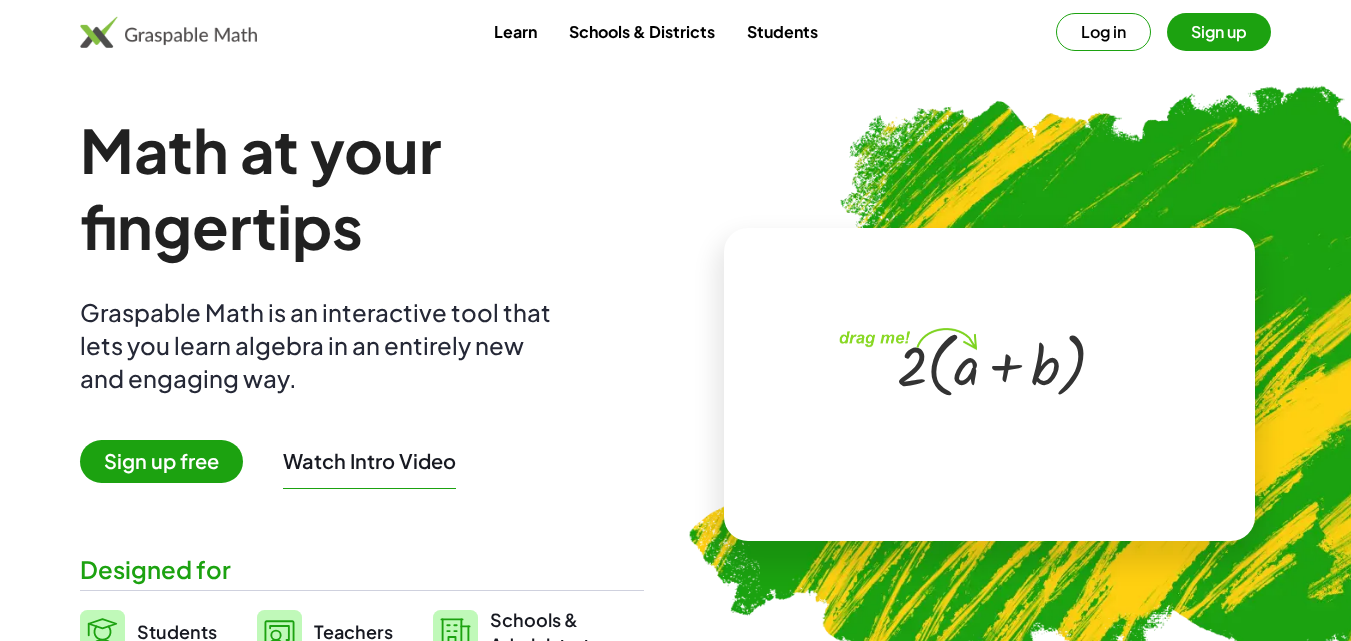 click at bounding box center (992, 364) 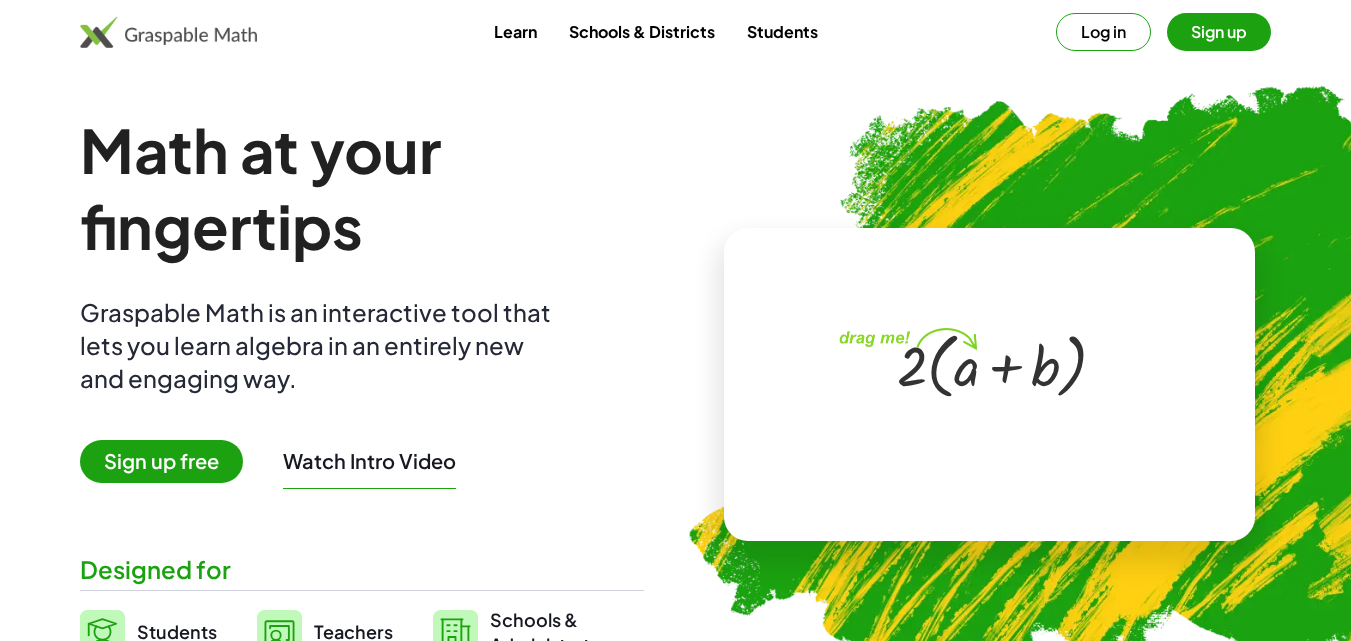click at bounding box center [985, 364] 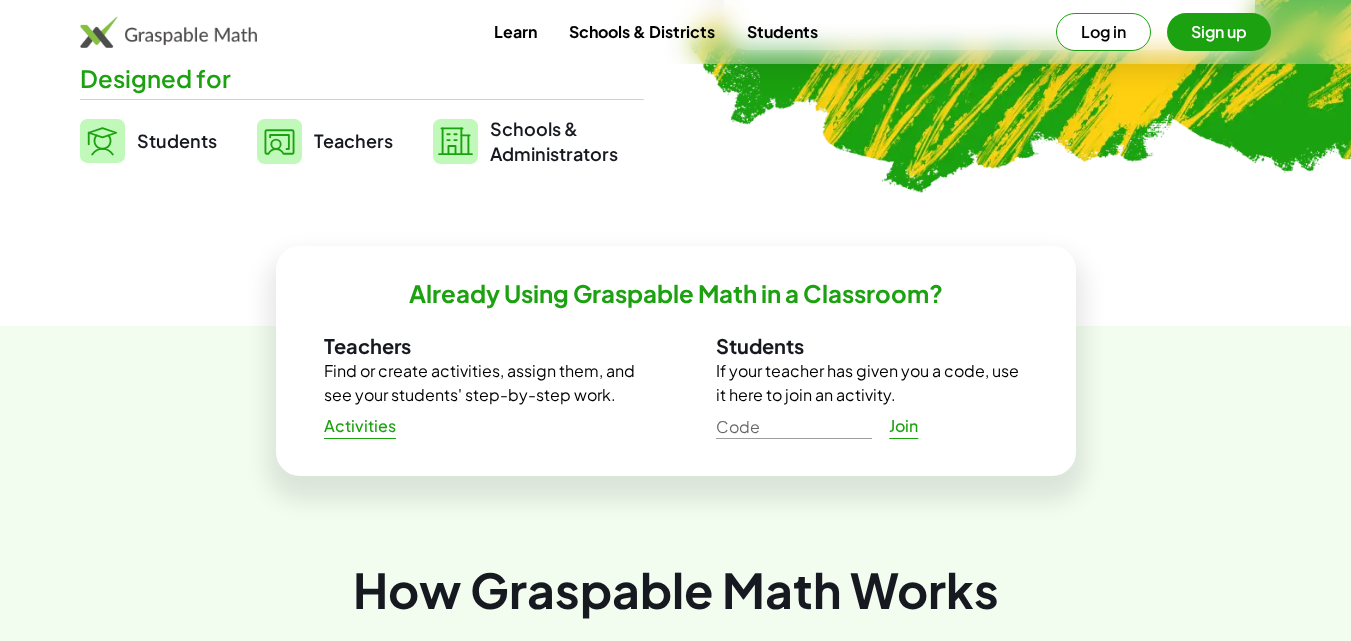 scroll, scrollTop: 548, scrollLeft: 0, axis: vertical 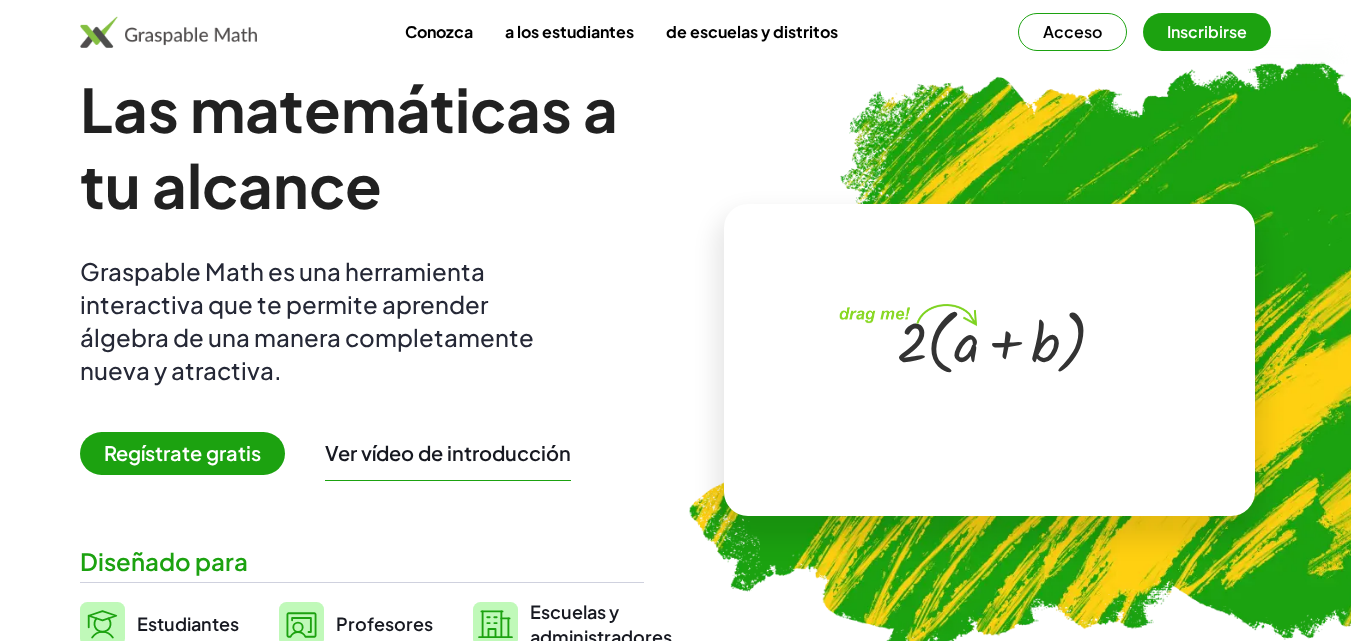 click on "Regístrate gratis" at bounding box center (182, 452) 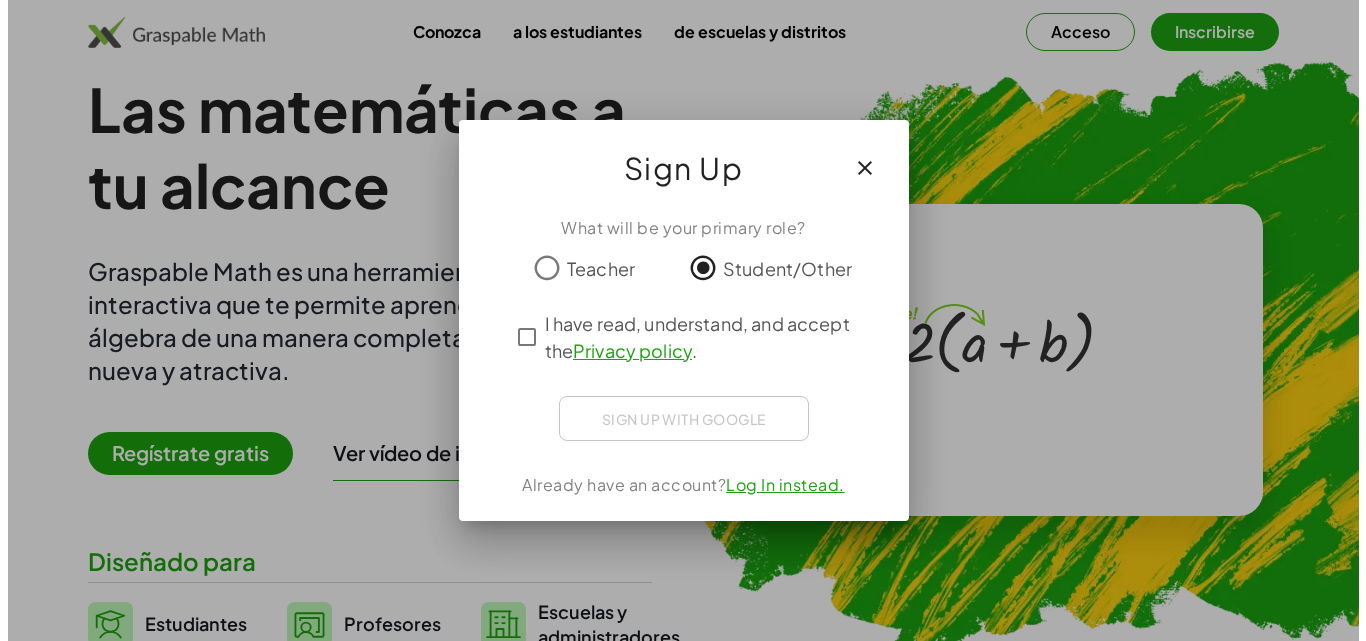 scroll, scrollTop: 0, scrollLeft: 0, axis: both 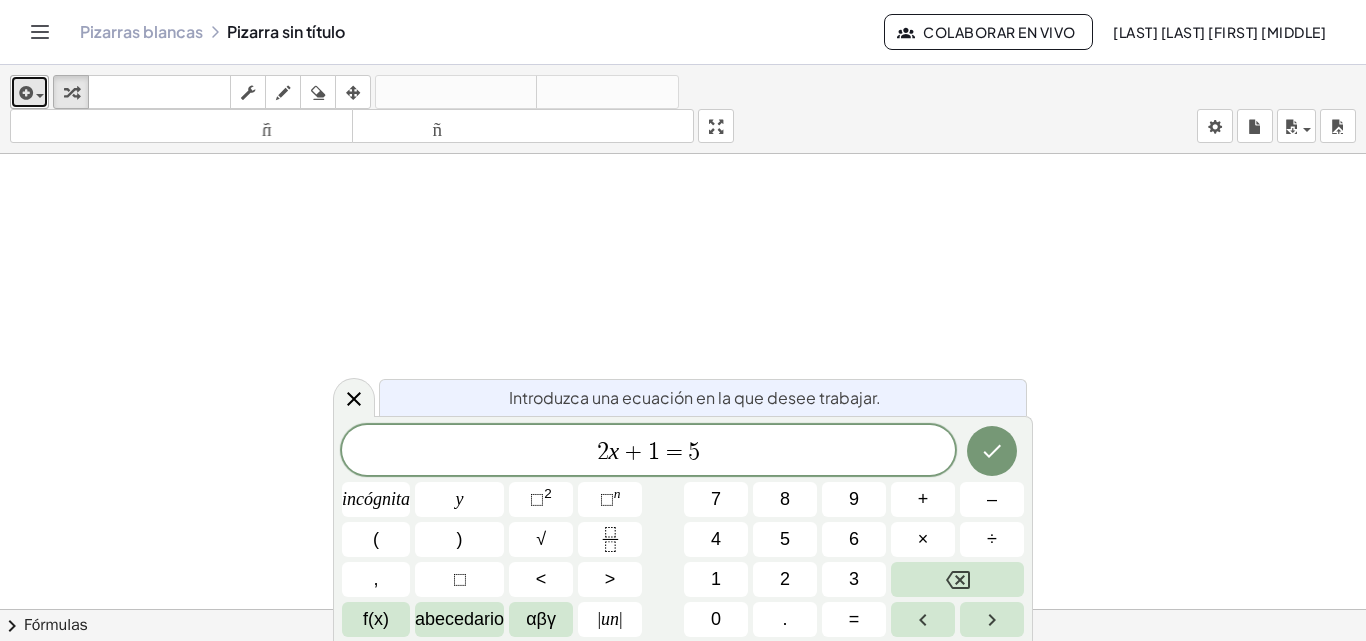 click at bounding box center (24, 93) 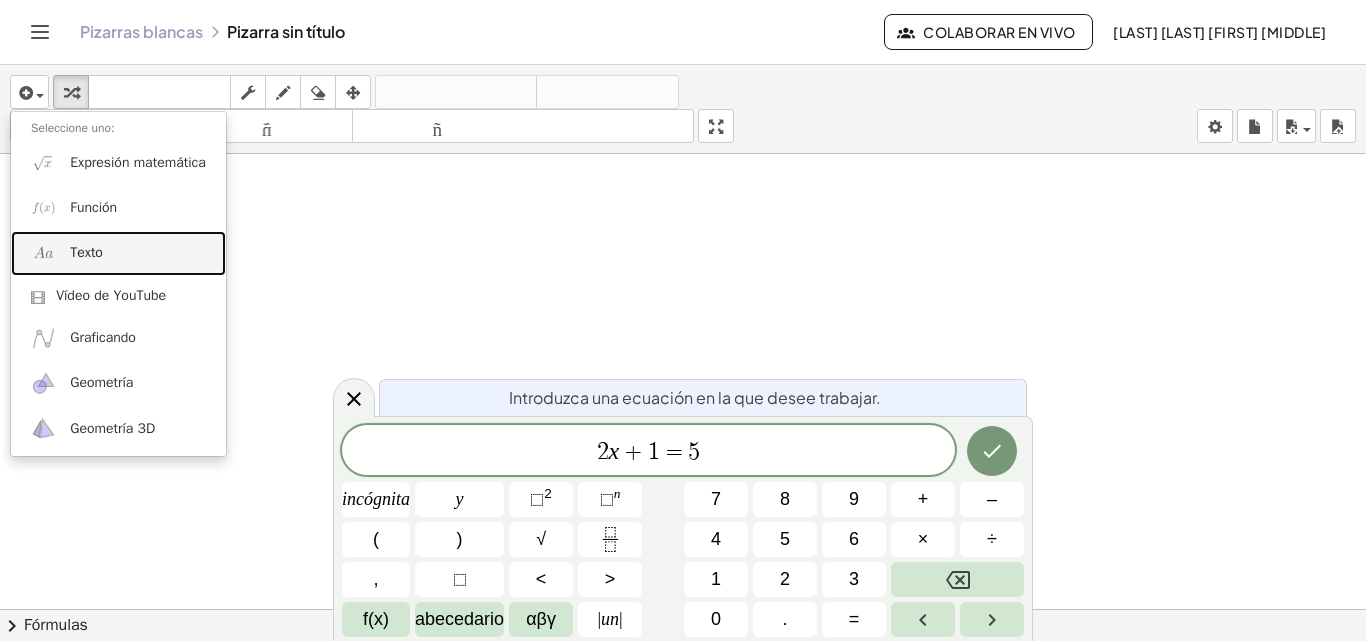 click on "Texto" at bounding box center (118, 253) 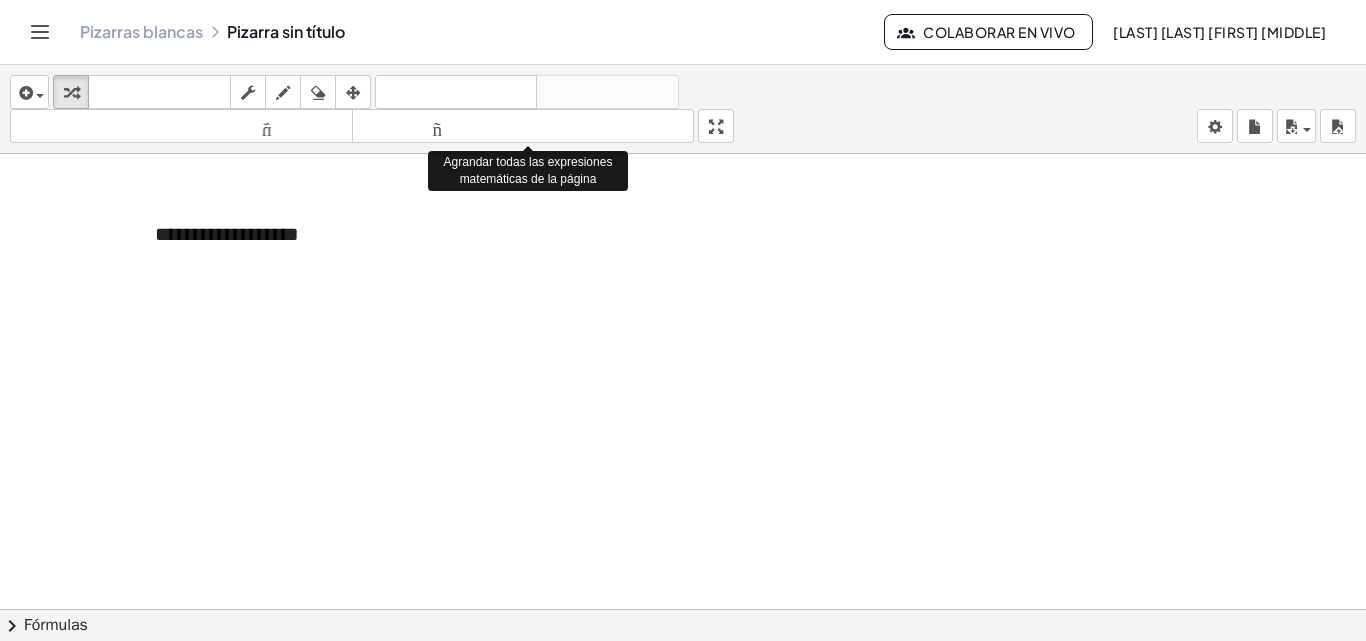 type 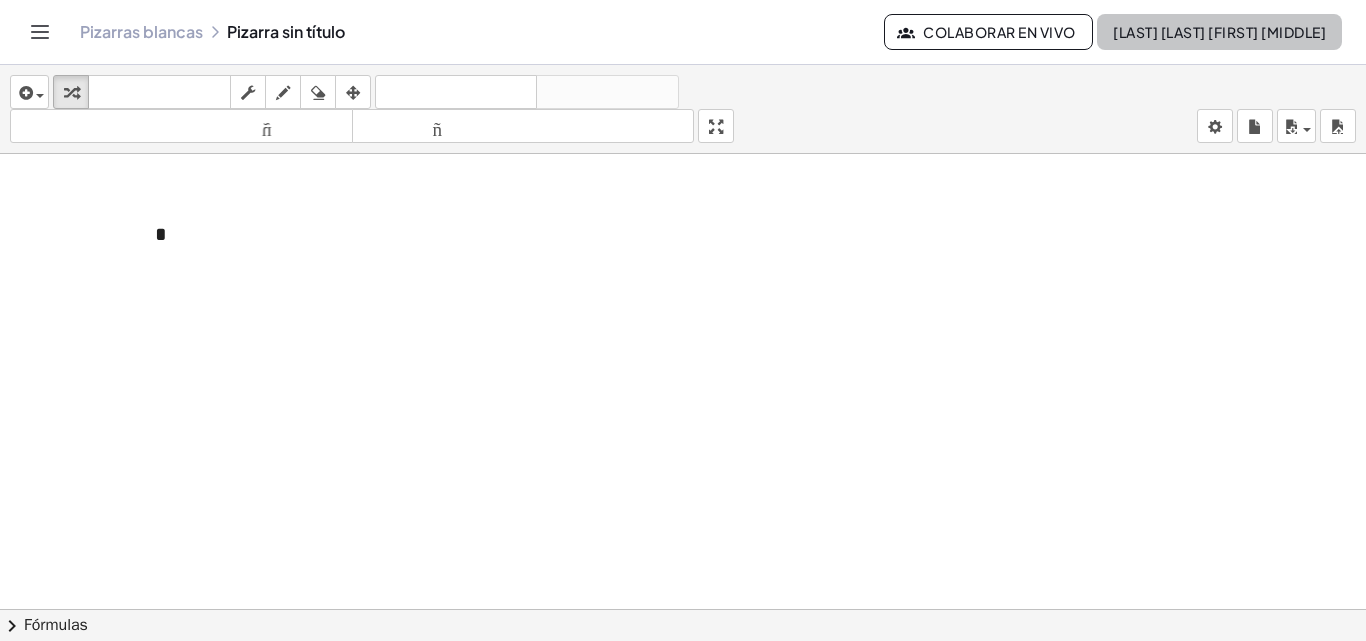 click on "[LAST] [LAST] [FIRST] [MIDDLE]" at bounding box center [1219, 32] 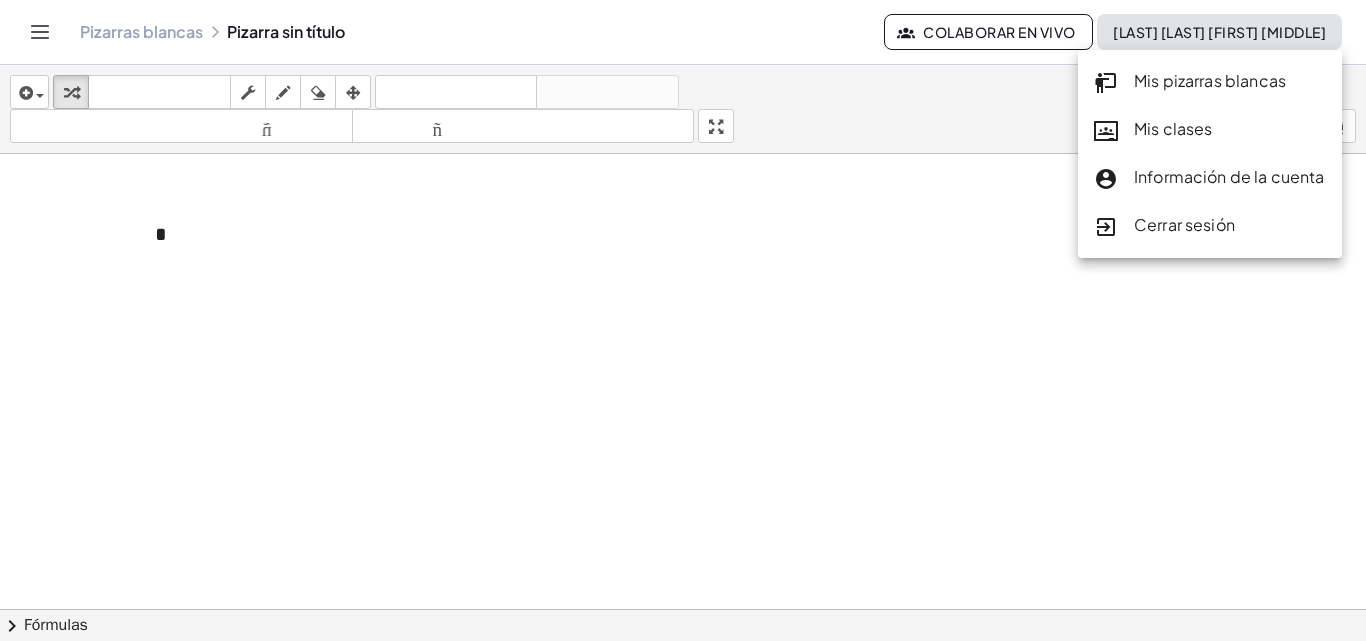 click at bounding box center [683, 274] 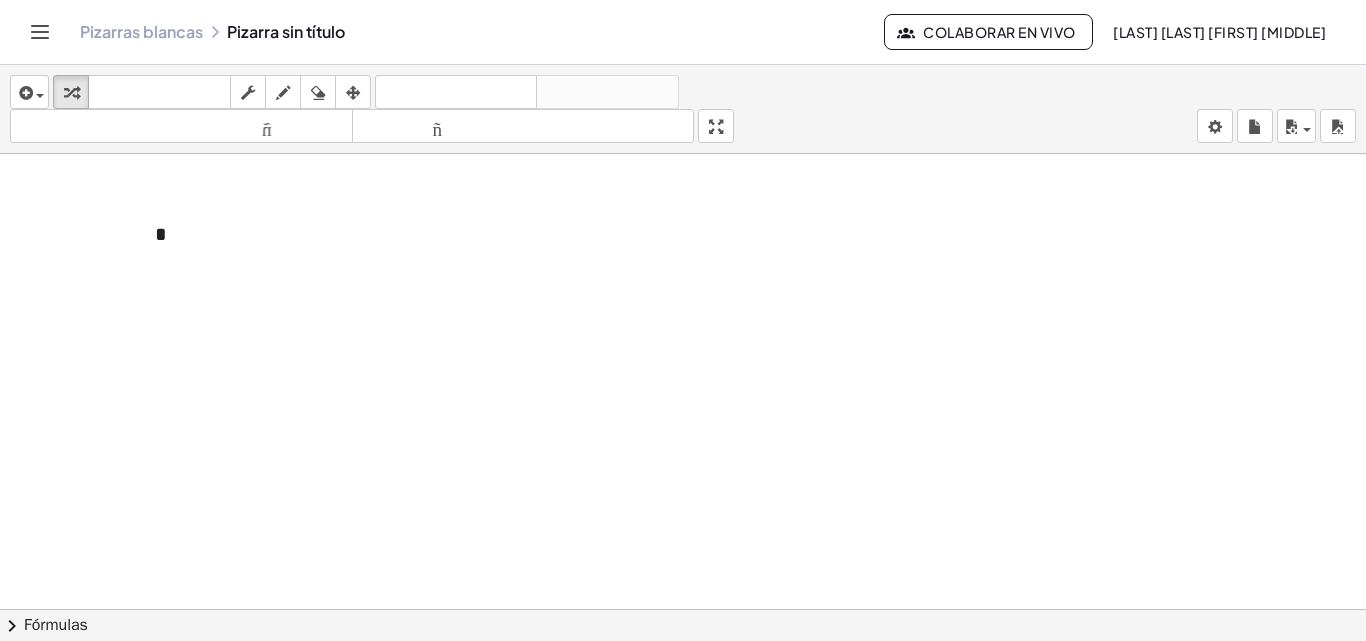 drag, startPoint x: 189, startPoint y: 227, endPoint x: 129, endPoint y: 239, distance: 61.188232 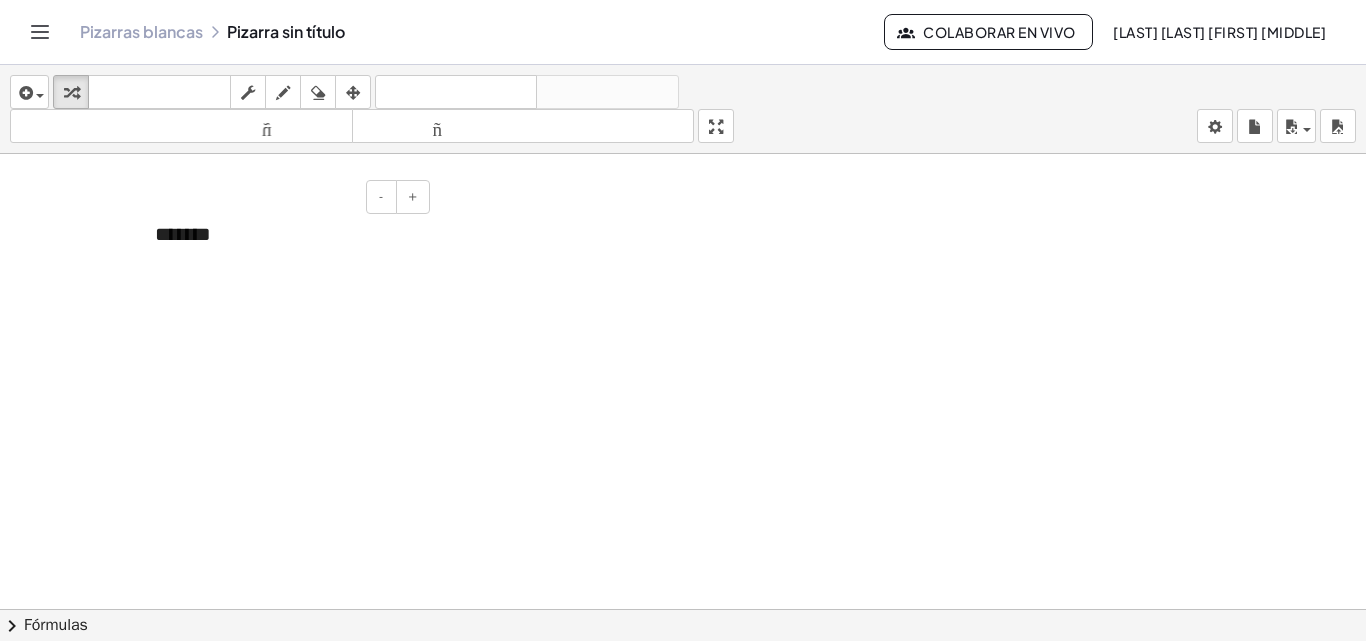 click on "*******" at bounding box center [183, 234] 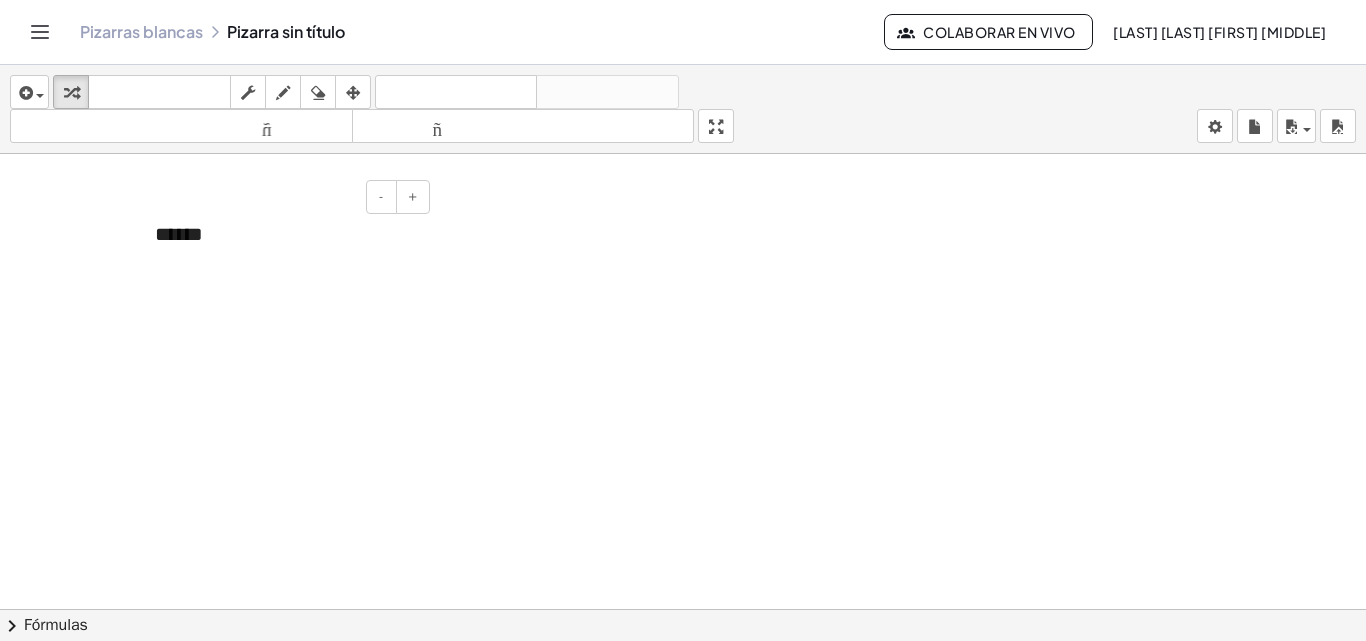 click on "******" at bounding box center [285, 234] 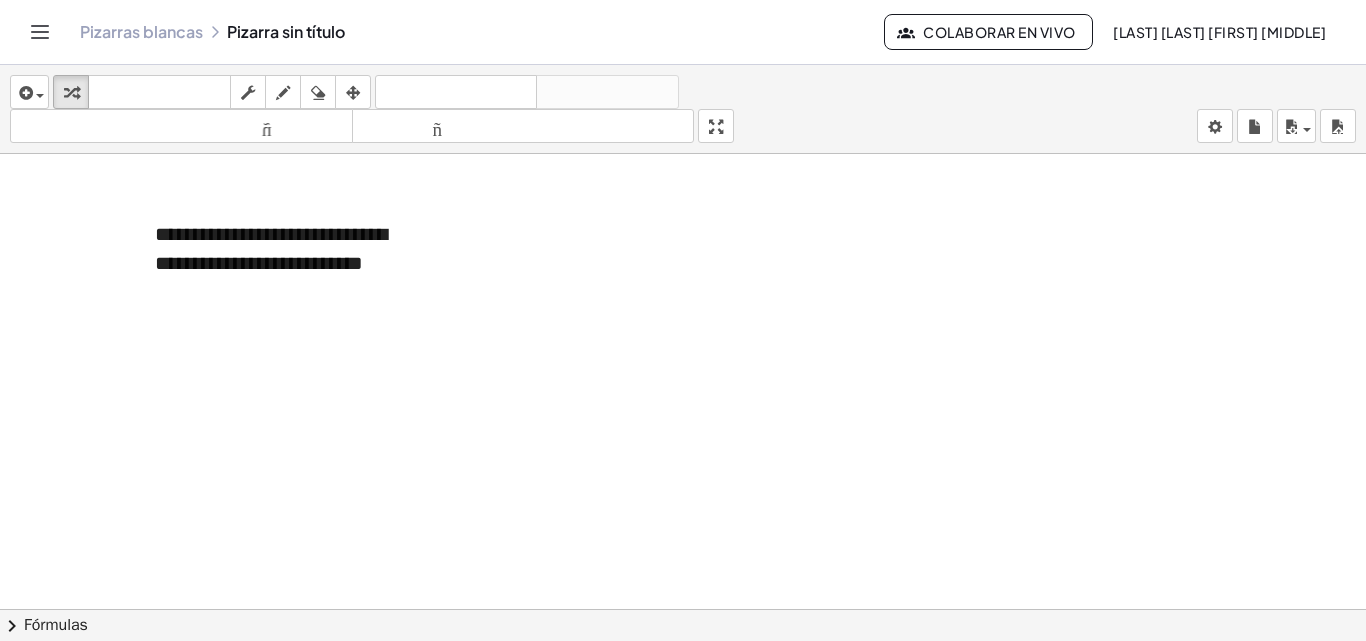 click at bounding box center (683, 274) 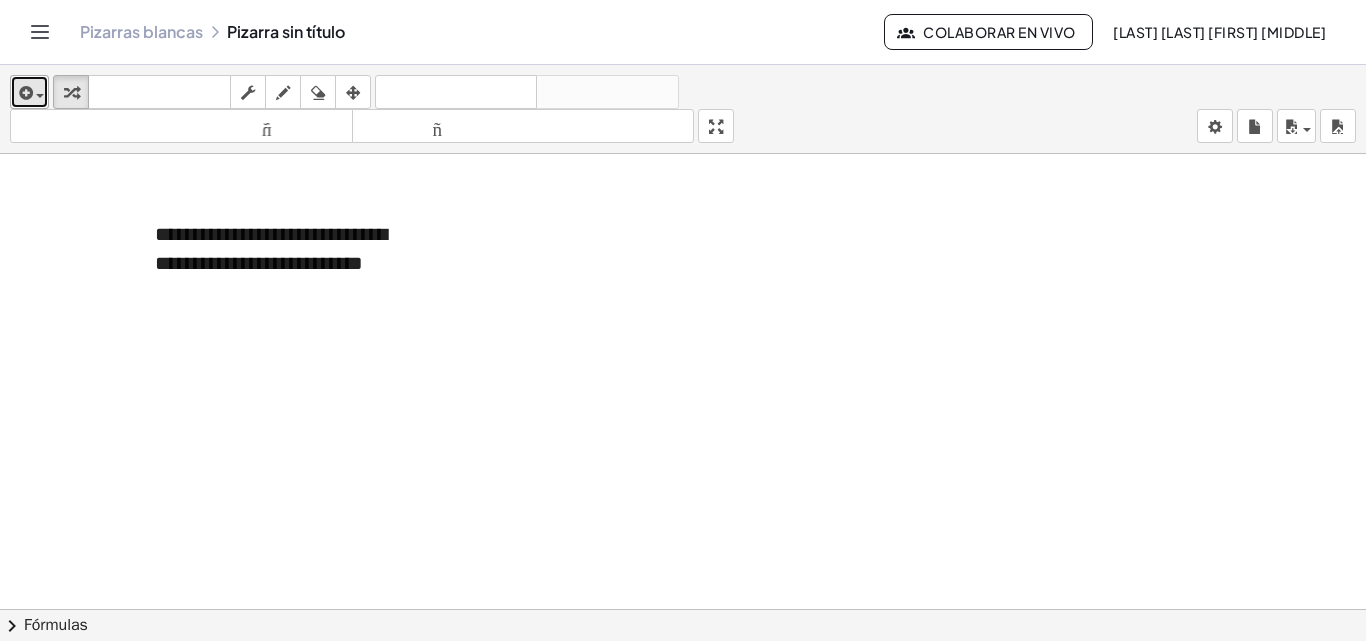 click at bounding box center [29, 92] 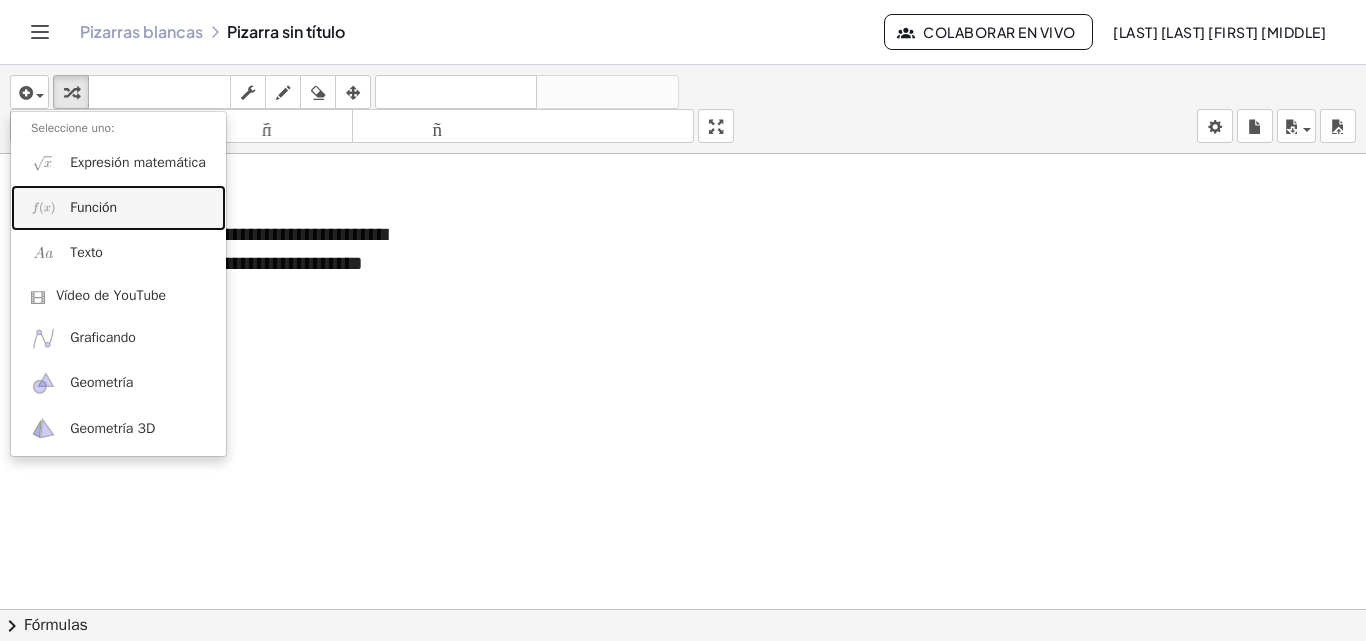 click on "Función" at bounding box center (93, 207) 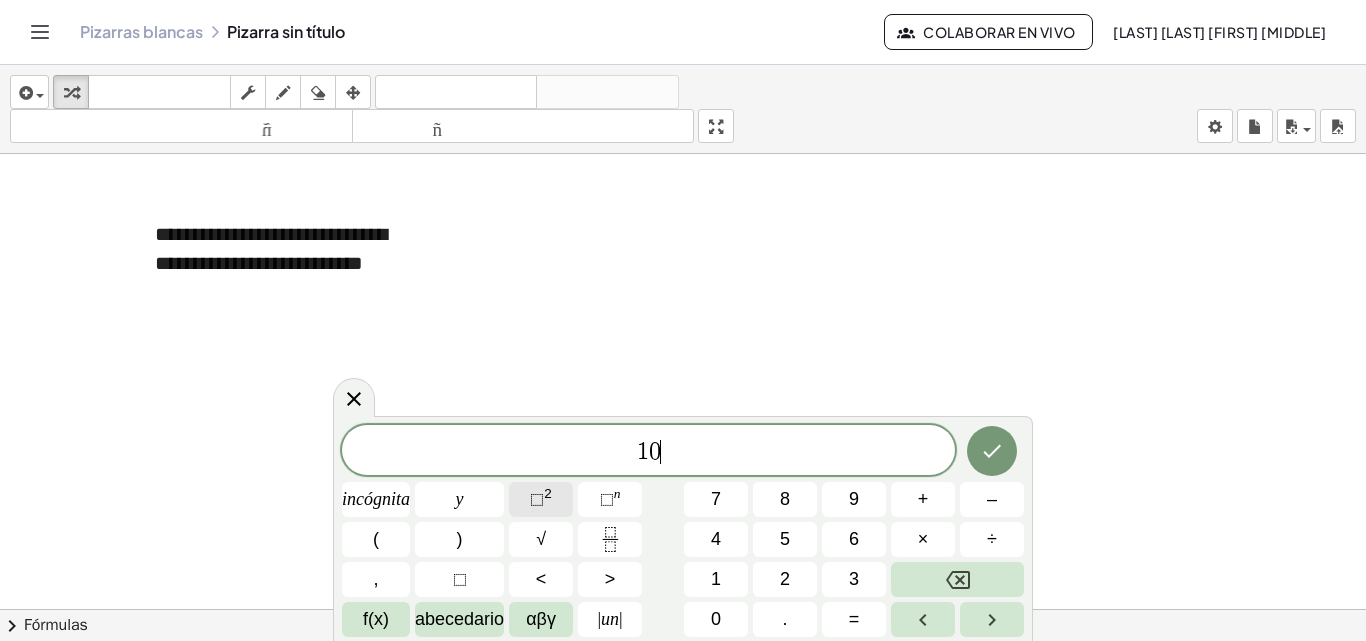 click on "1 0 ​ incógnita y ⬚  2 ⬚  n 7 8 9 + – ( ) √ 4 5 6 × ÷ , ⬚ < > 1 2 3 f(x) abecedario αβγ |  un  | 0 . =" at bounding box center [683, 531] 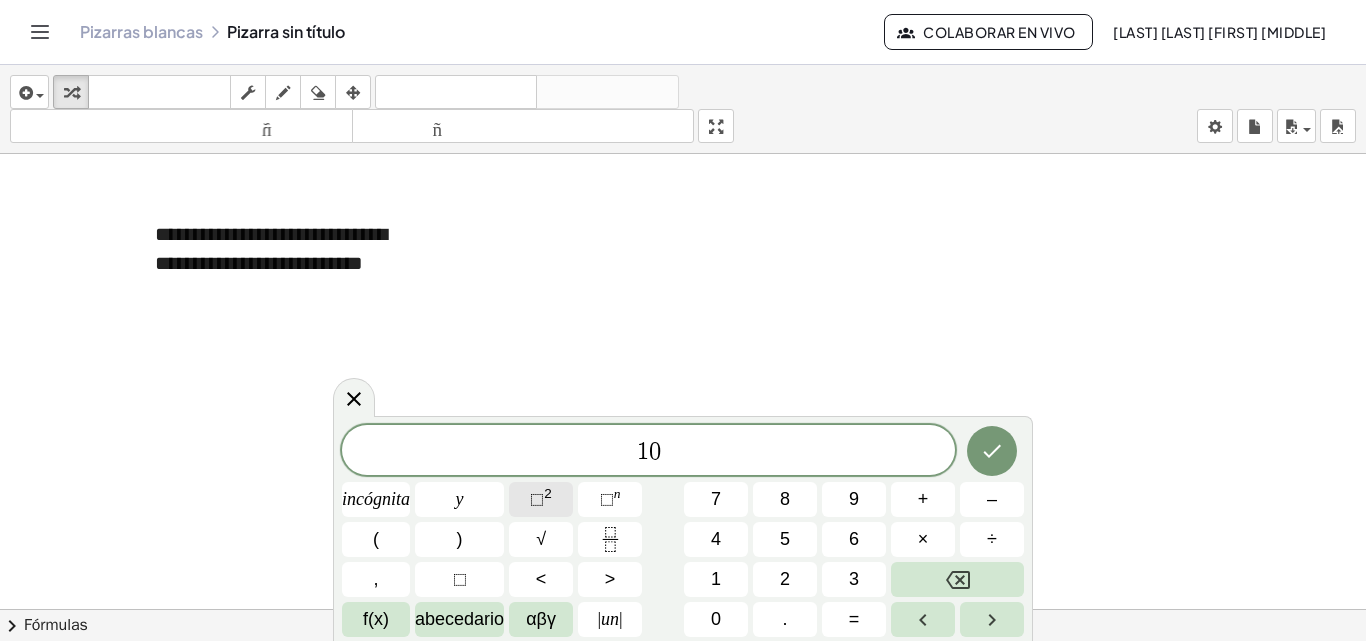 click on "⬚  2" 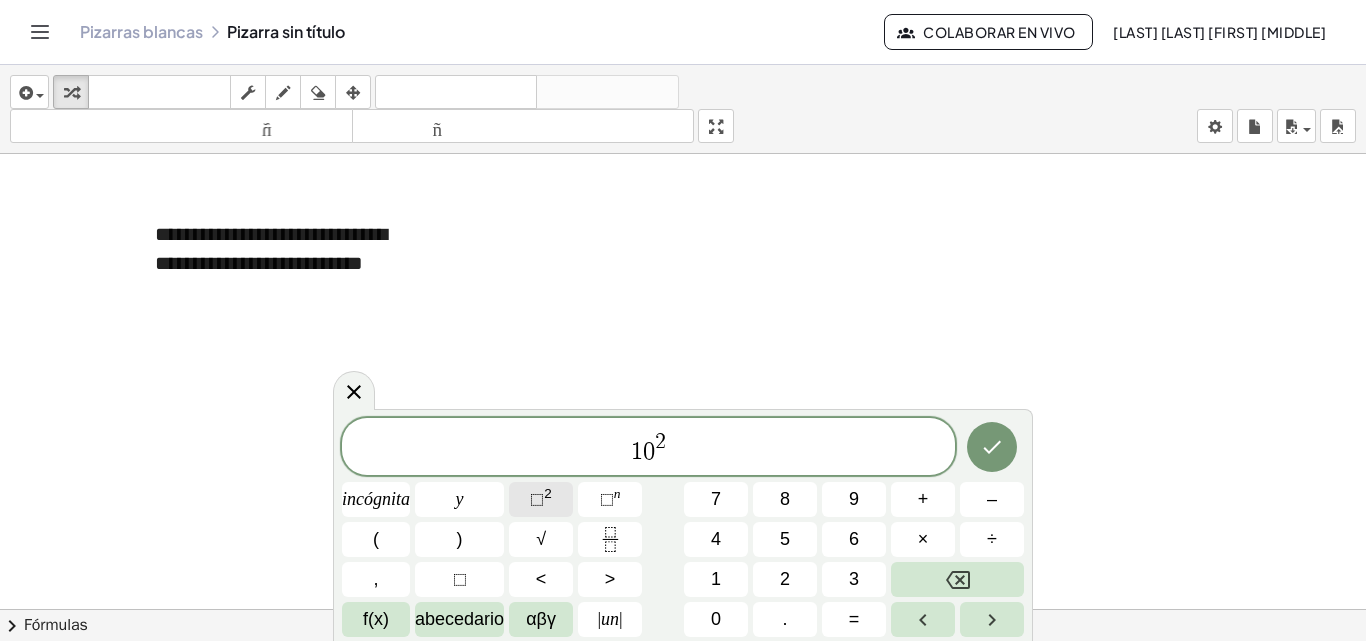 click on "2" at bounding box center (548, 493) 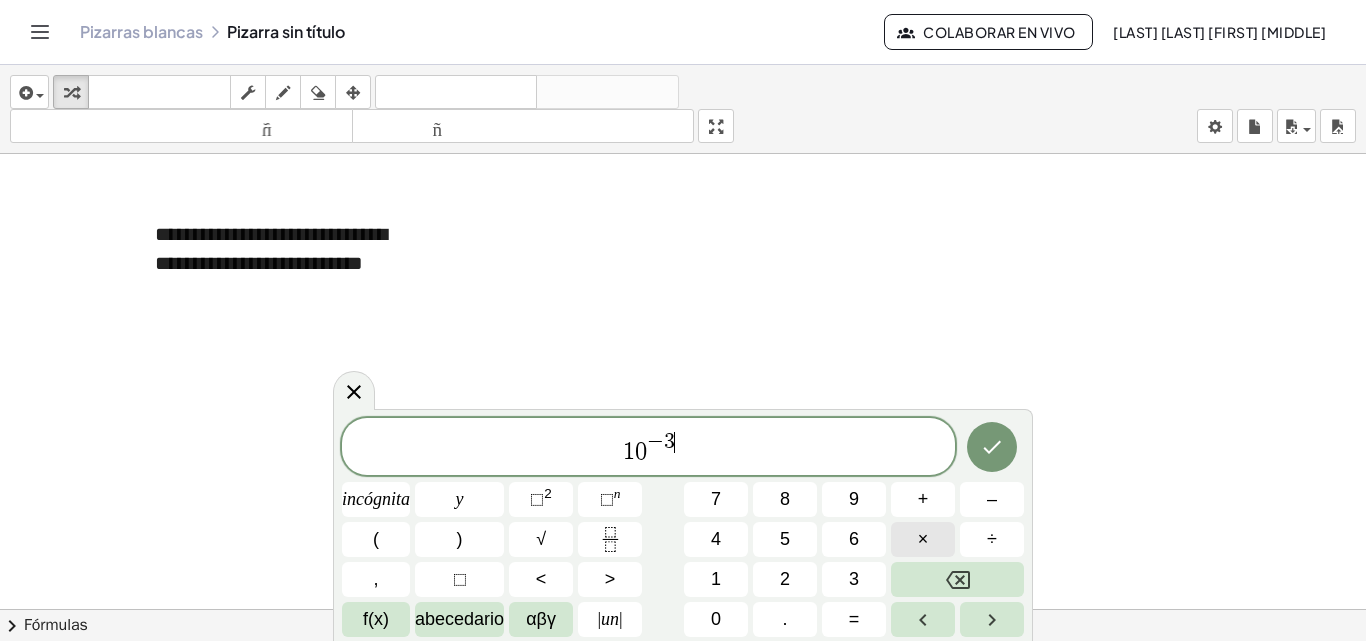 click on "×" at bounding box center [923, 539] 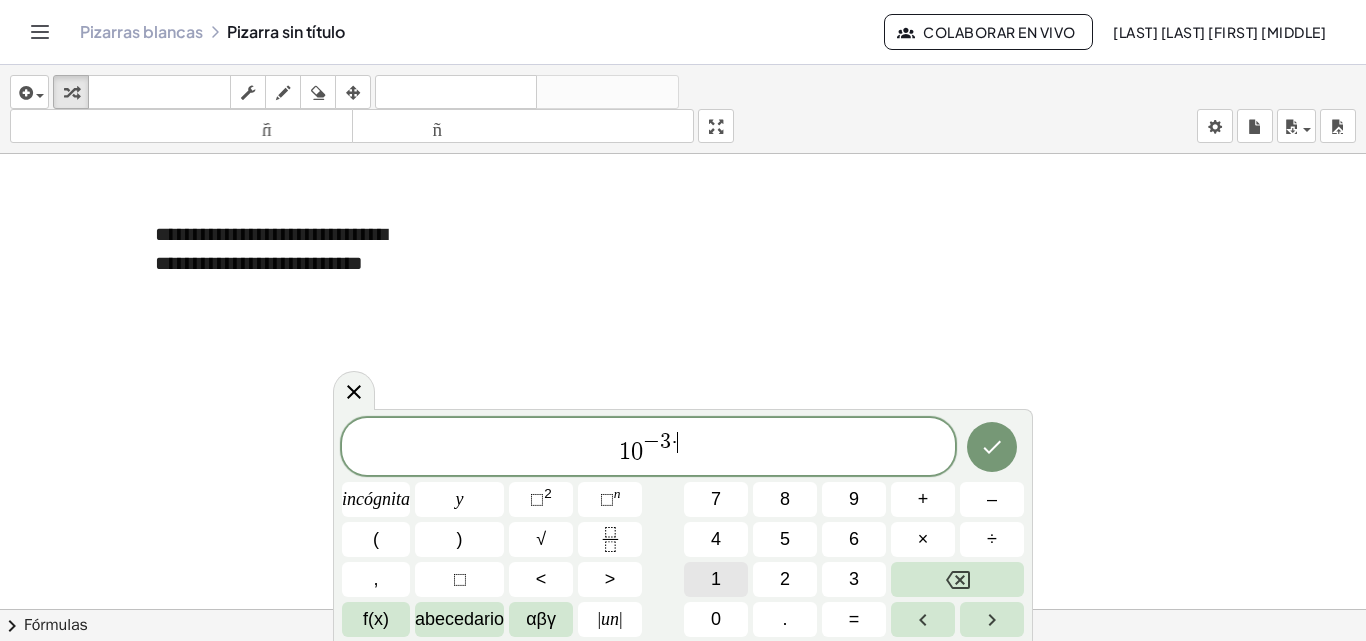 click on "1" at bounding box center (716, 579) 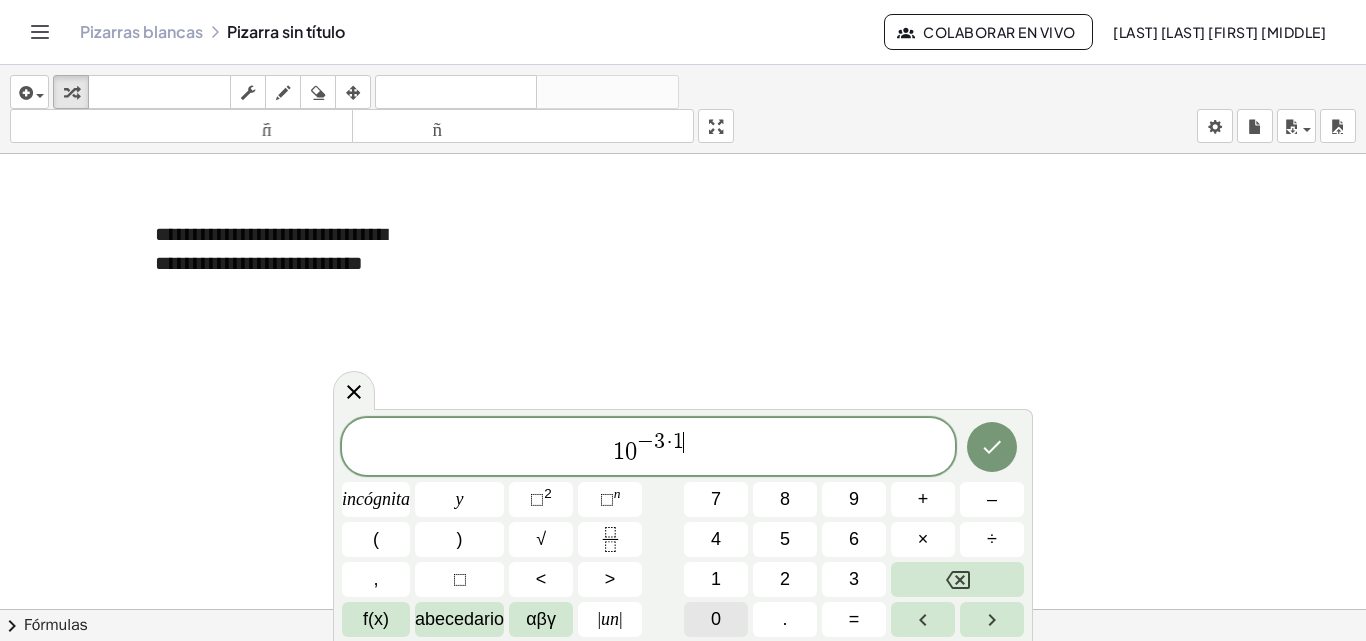 click on "0" at bounding box center (716, 619) 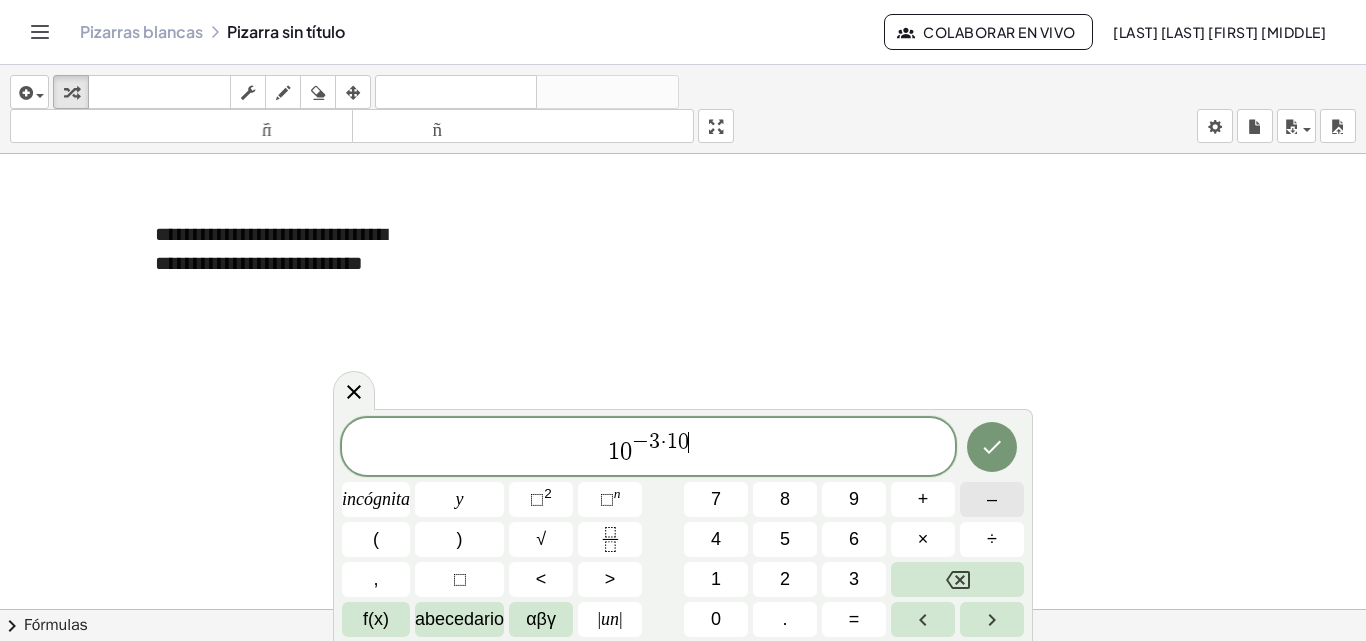 click on "–" at bounding box center [992, 499] 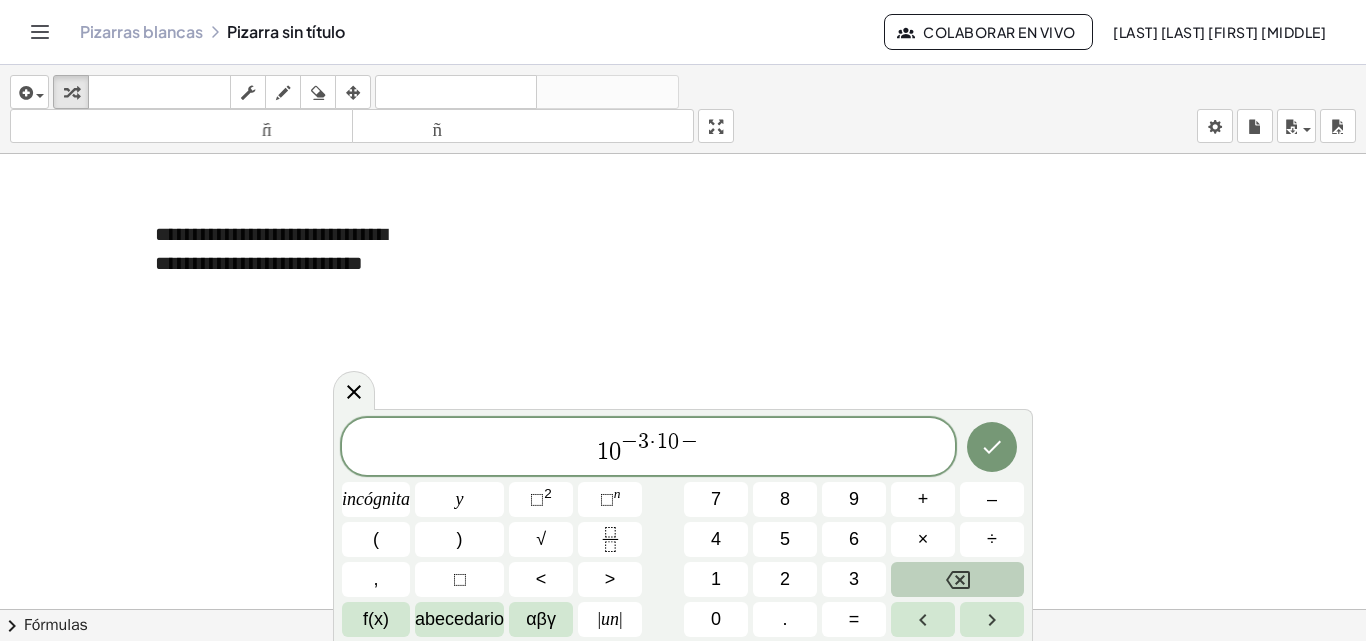 click 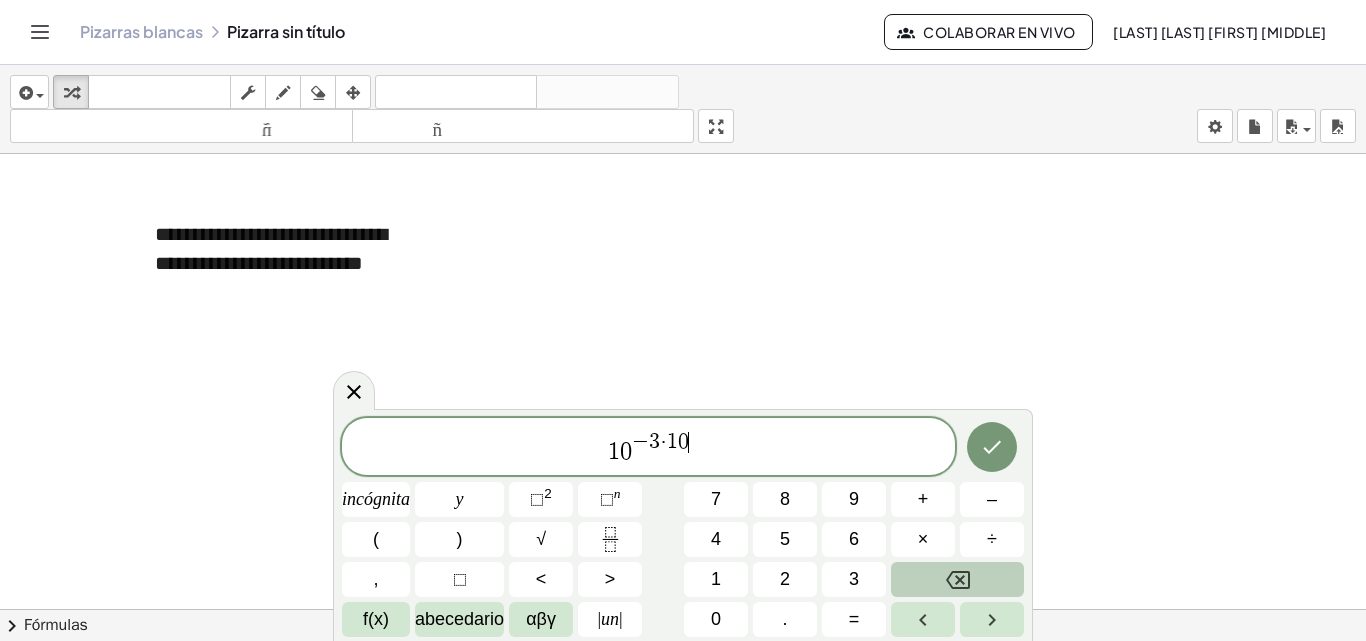 click 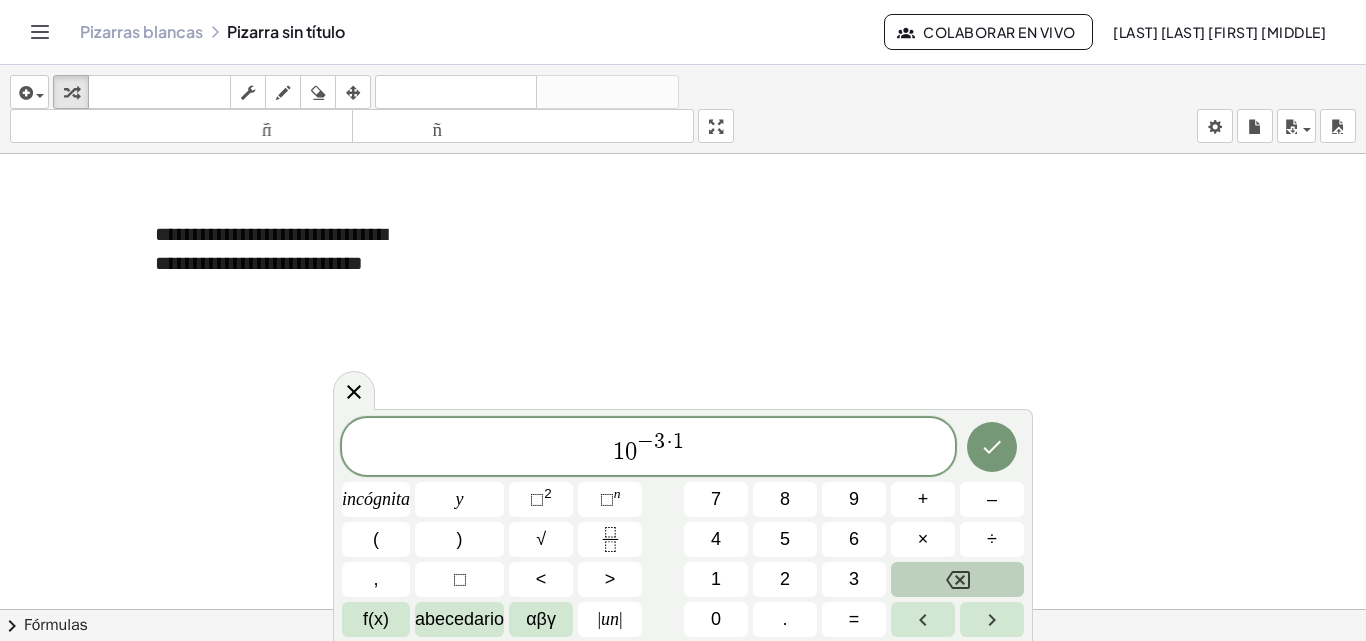 click 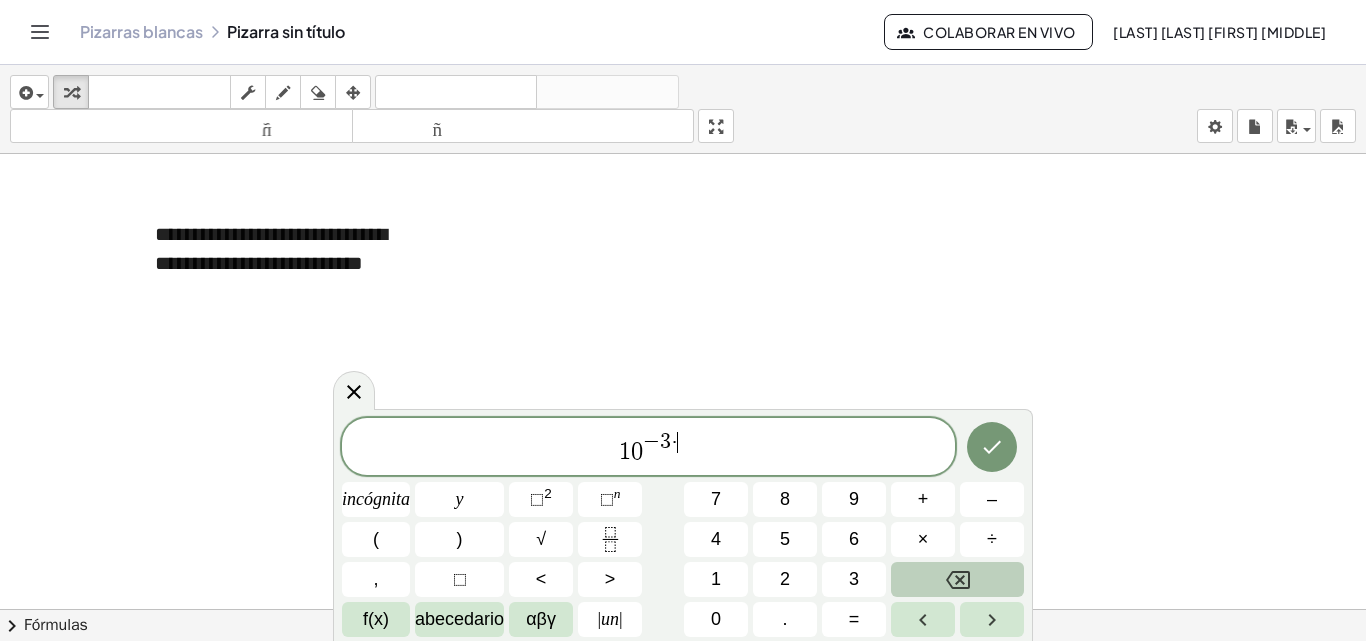 click 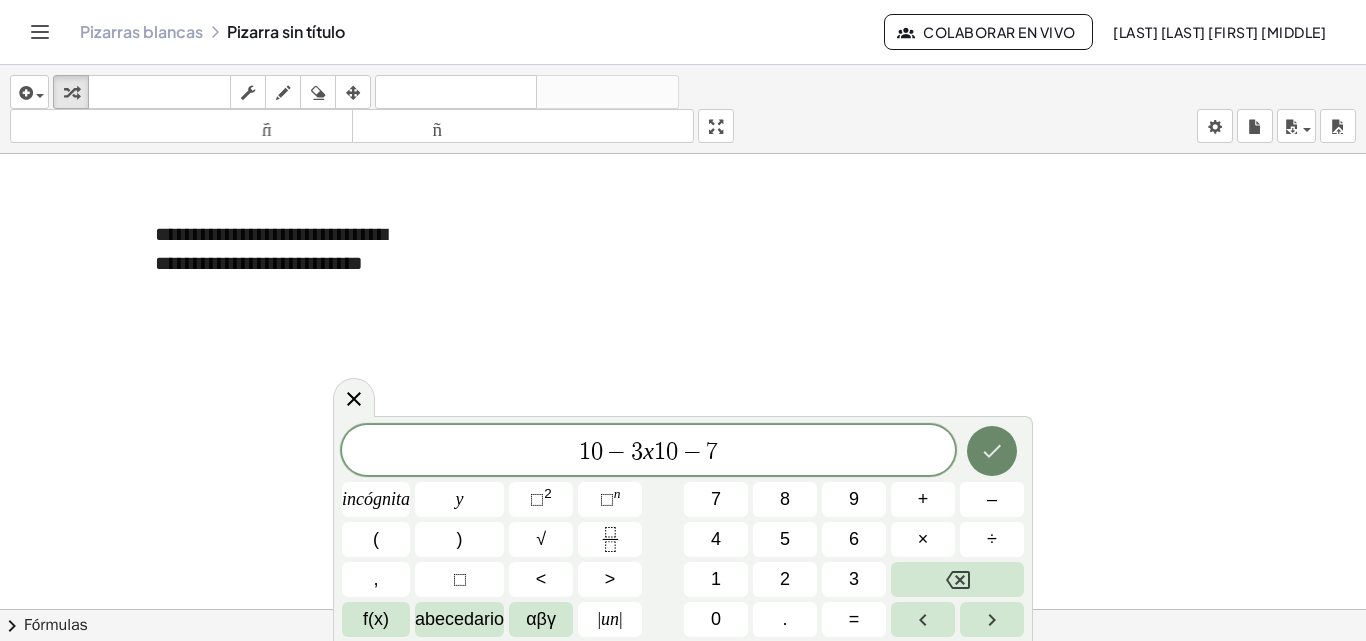 click at bounding box center (992, 451) 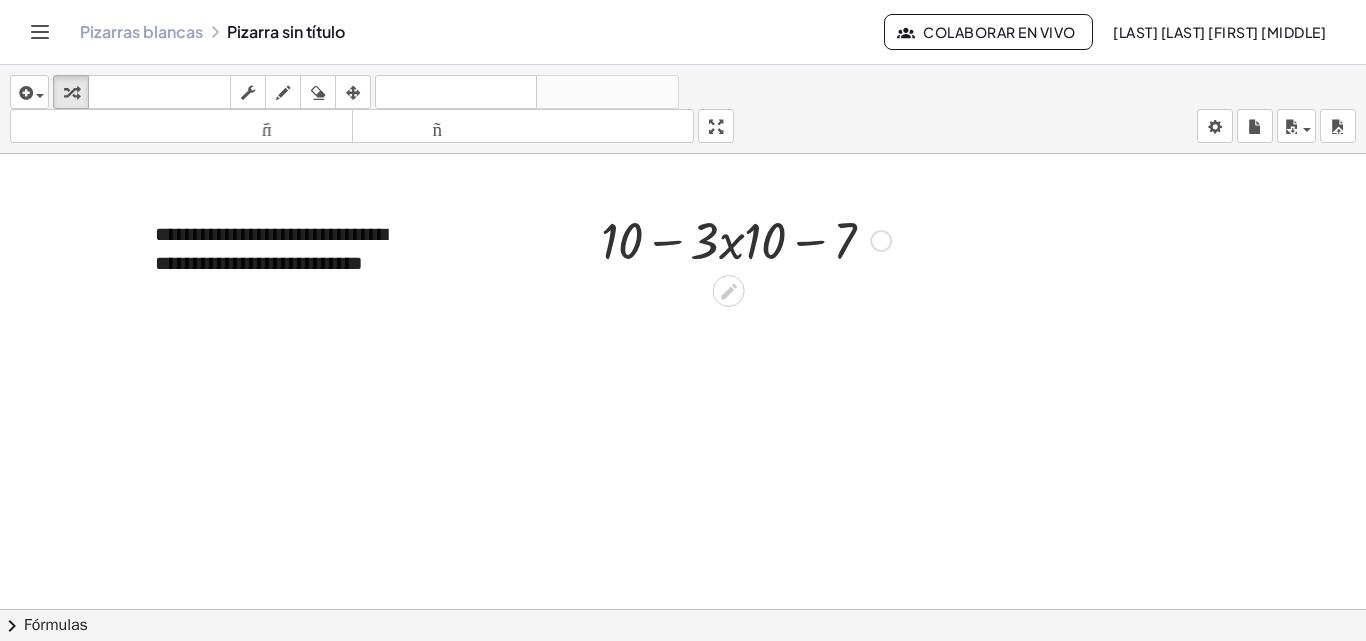 click at bounding box center (881, 241) 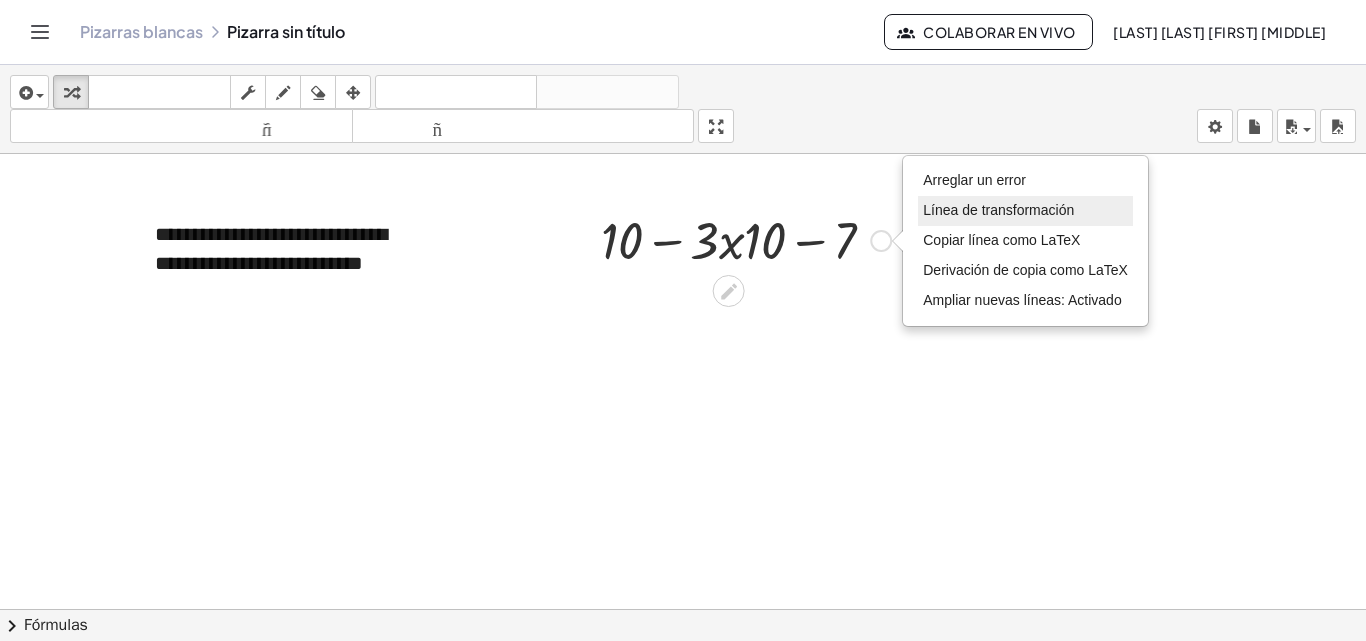 click on "Línea de transformación" at bounding box center [998, 210] 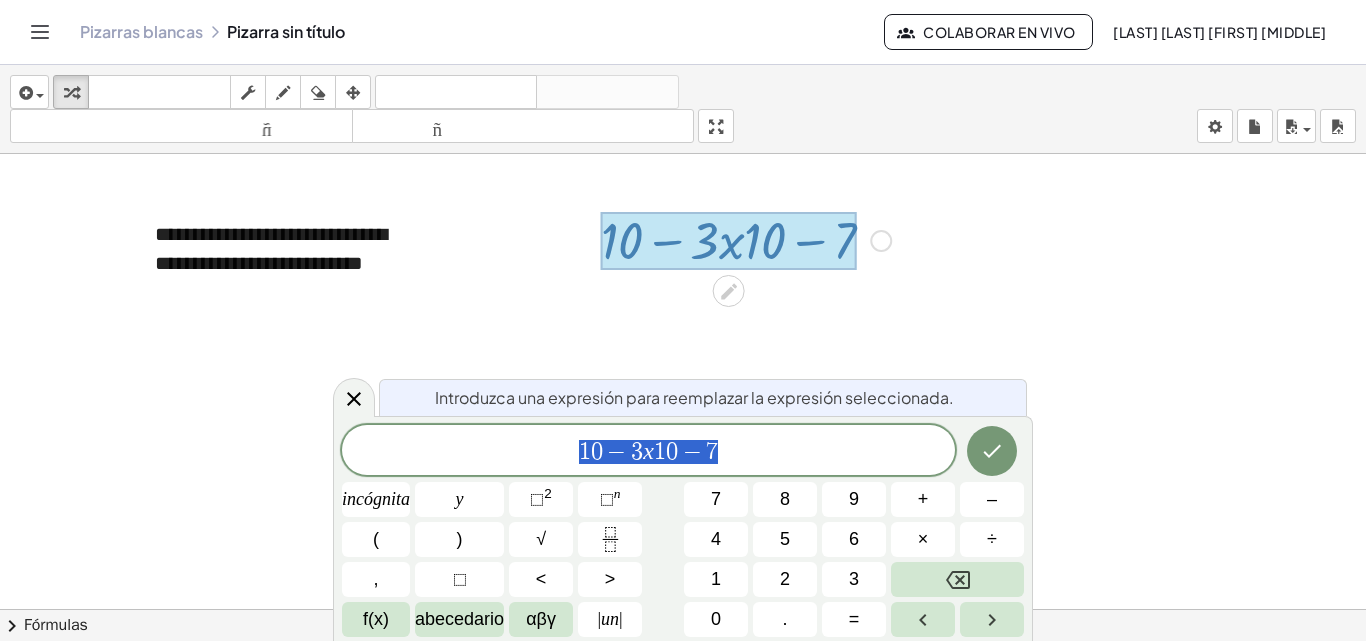 click at bounding box center [683, 274] 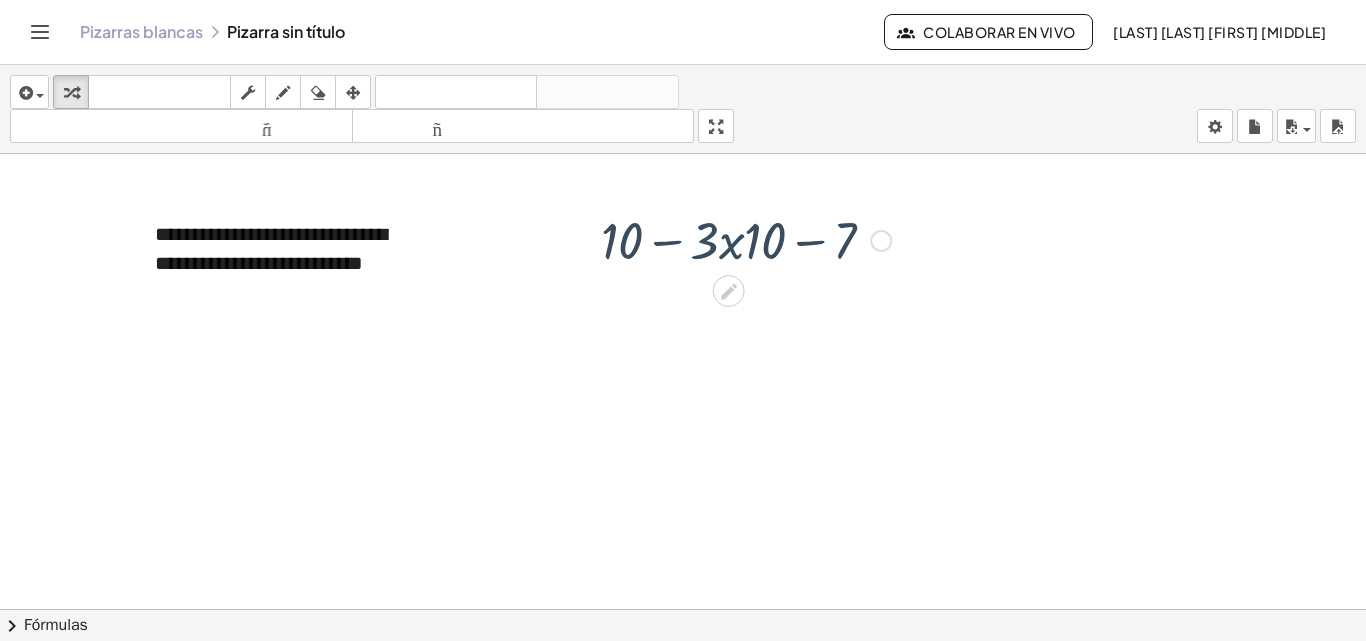 click on "Arreglar un error Línea de transformación Copiar línea como LaTeX Derivación de copia como LaTeX Ampliar nuevas líneas: Activado" at bounding box center [881, 241] 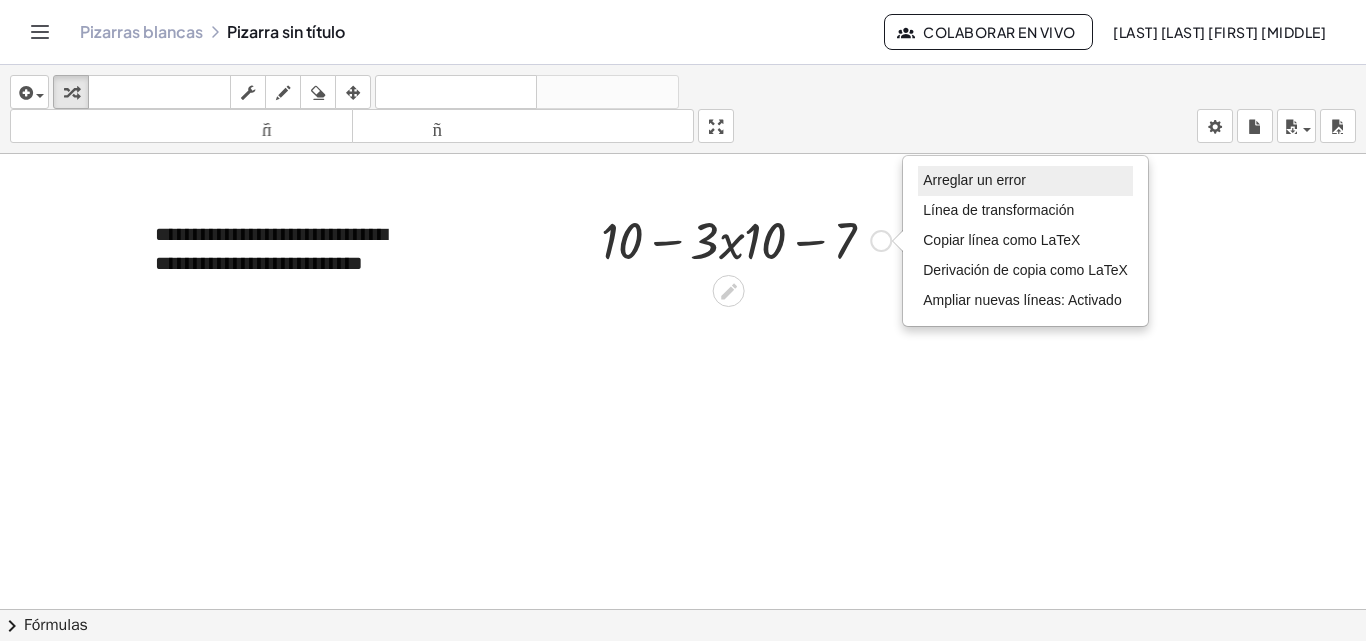 click on "Arreglar un error" at bounding box center [974, 180] 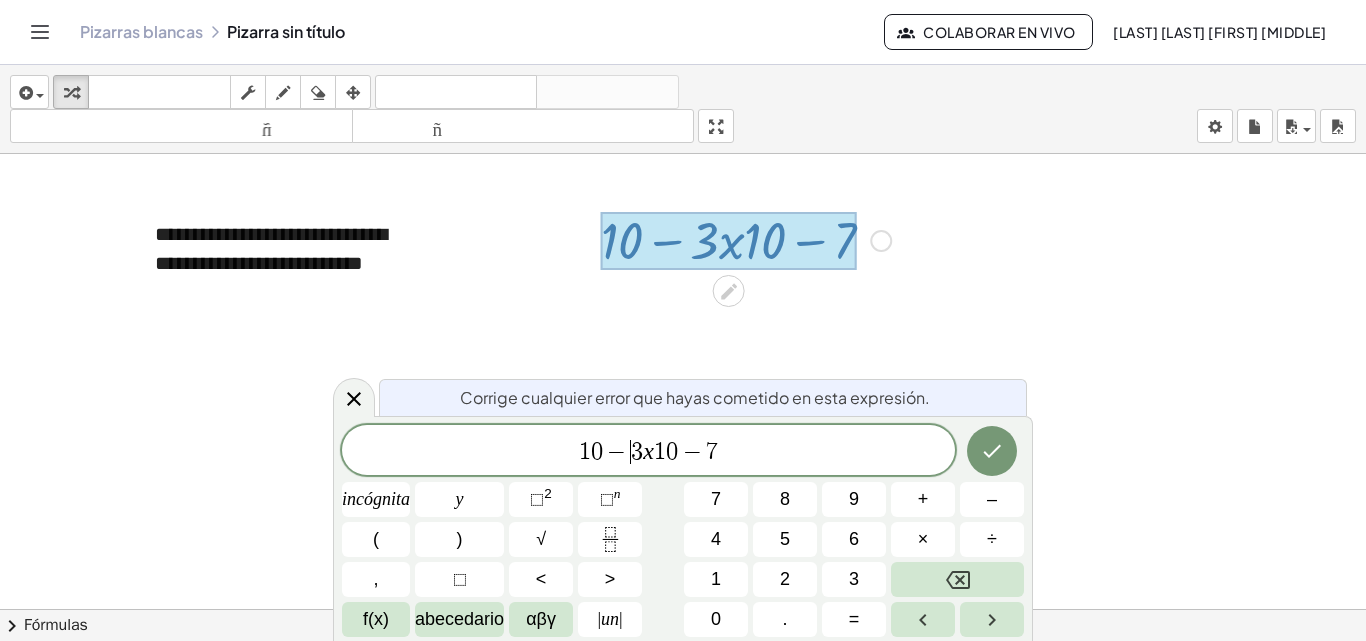 click on "−" at bounding box center [617, 452] 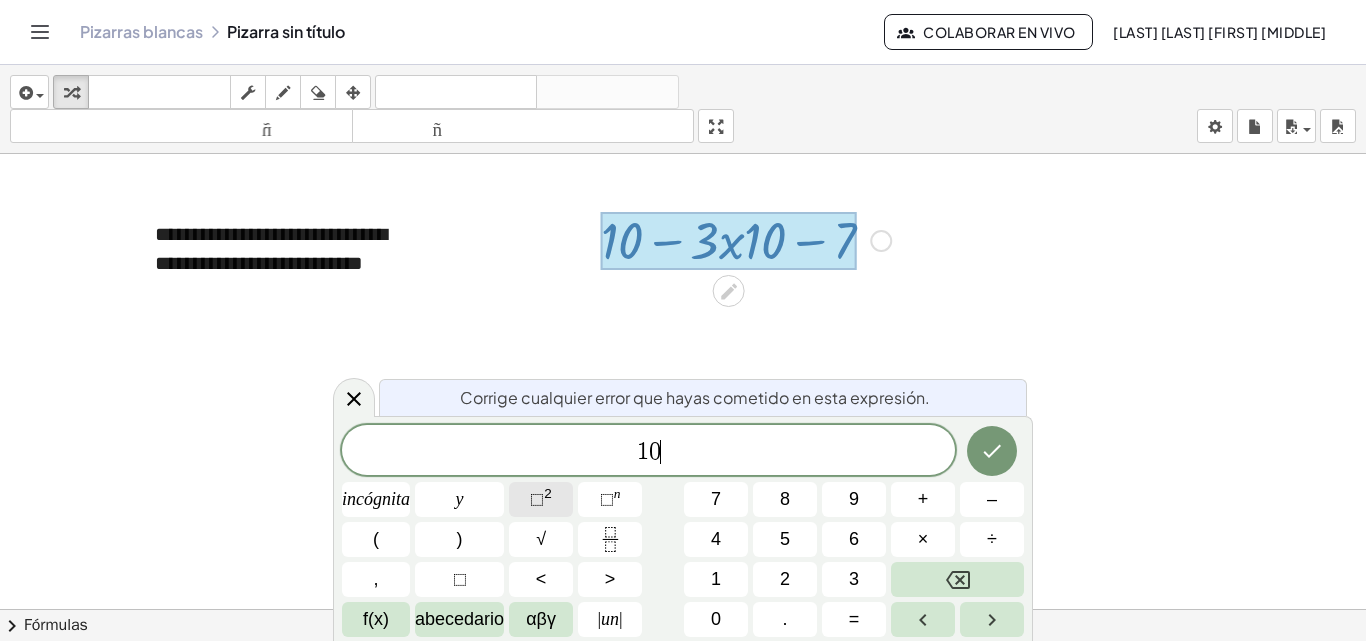 click on "2" at bounding box center (548, 493) 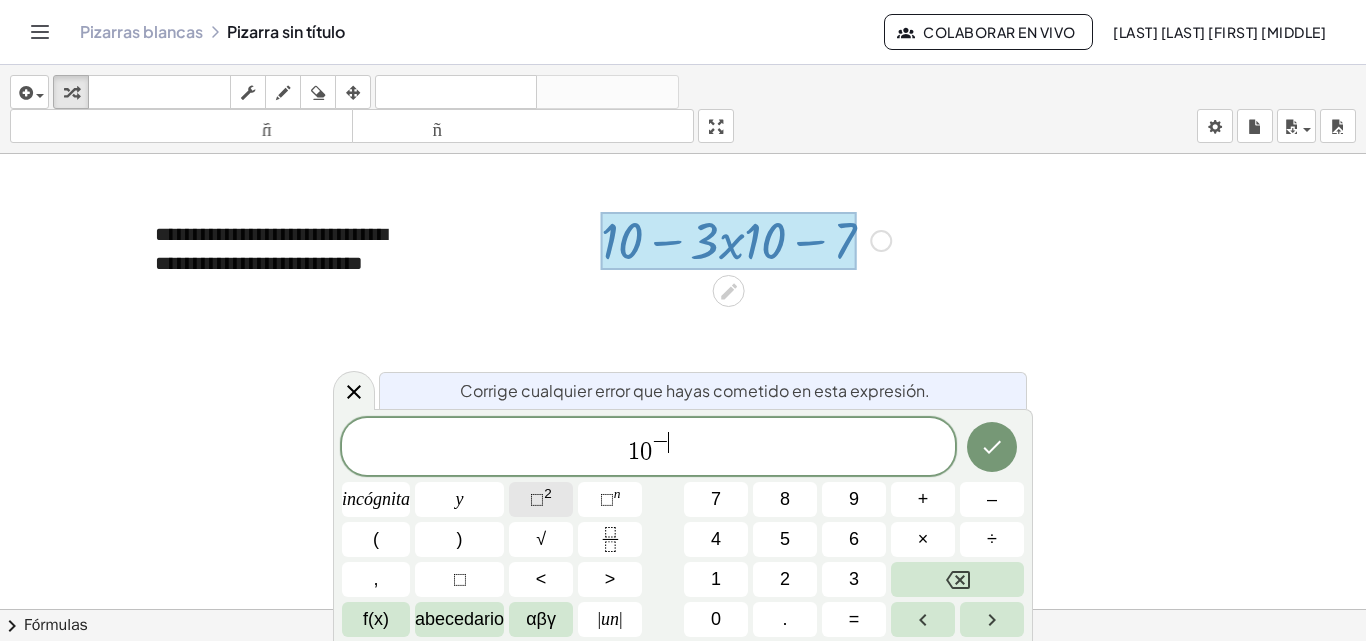click on "2" at bounding box center (548, 493) 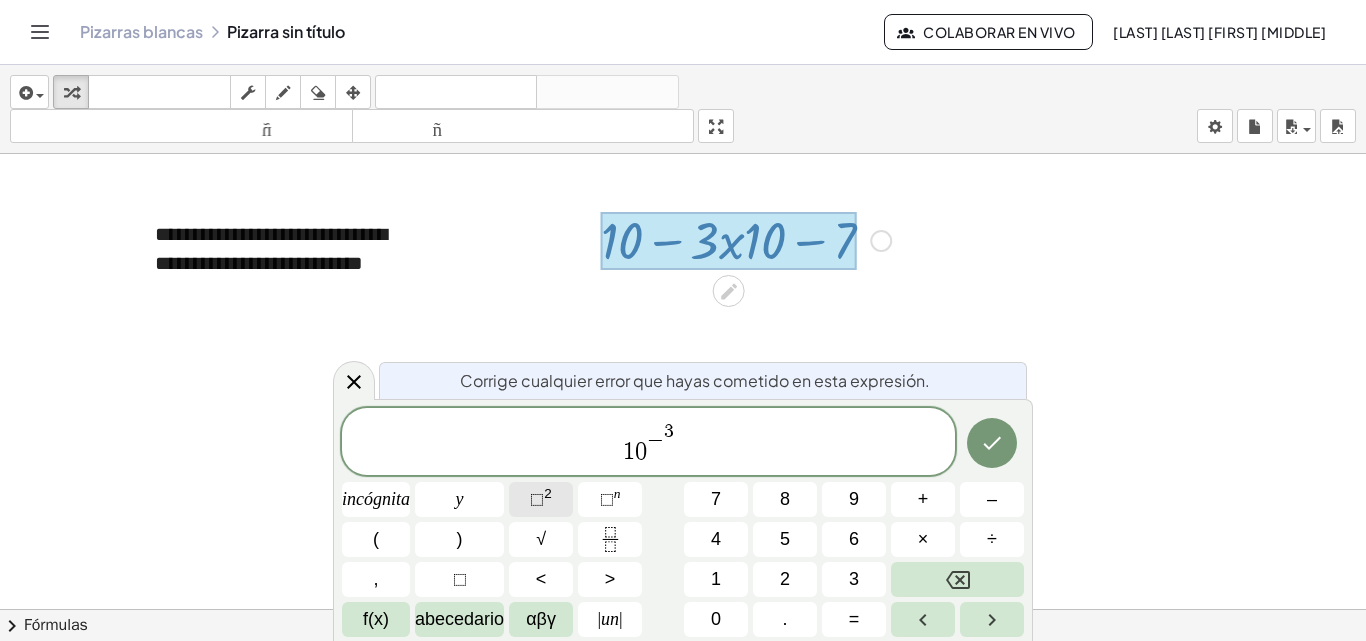 click on "⬚" at bounding box center [537, 499] 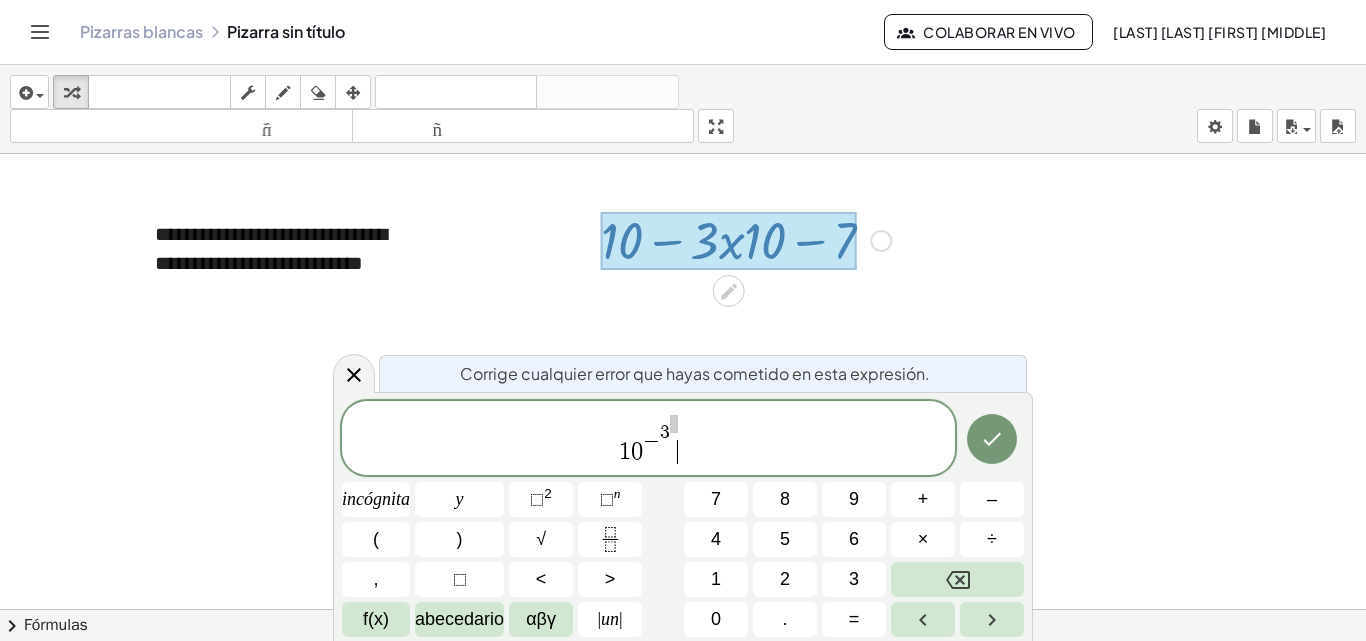 click on "1 0 − 3 ​" at bounding box center [648, 439] 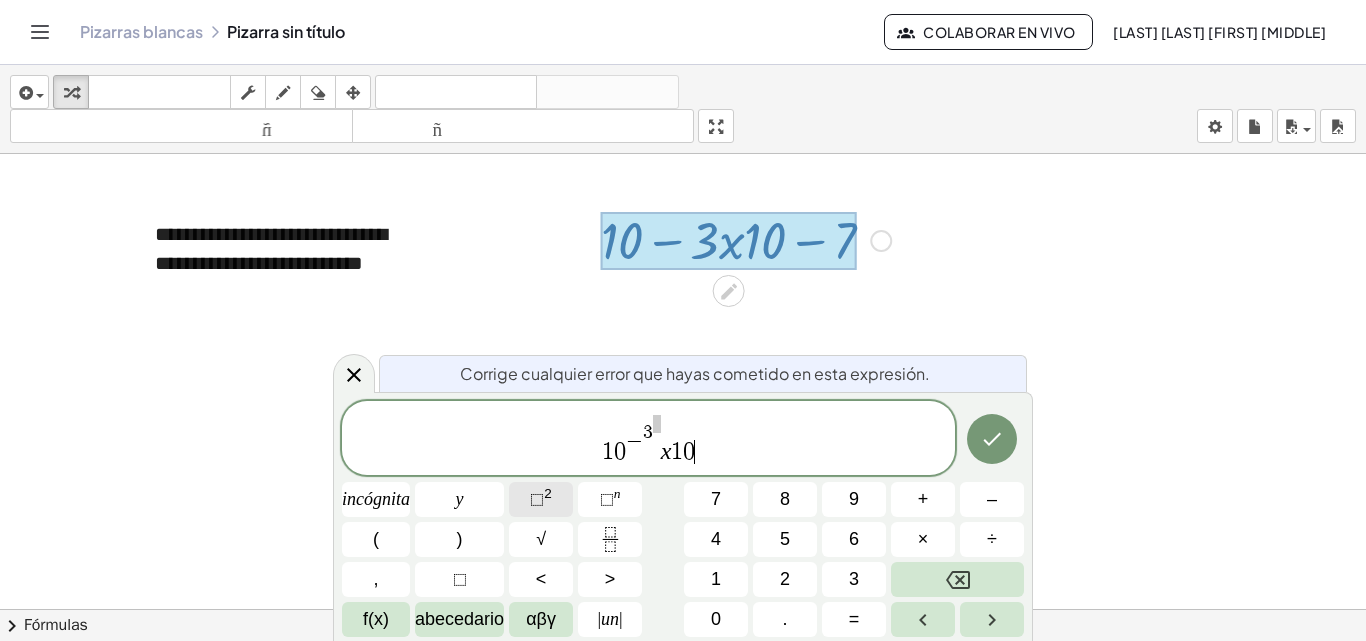 click on "⬚" at bounding box center (537, 499) 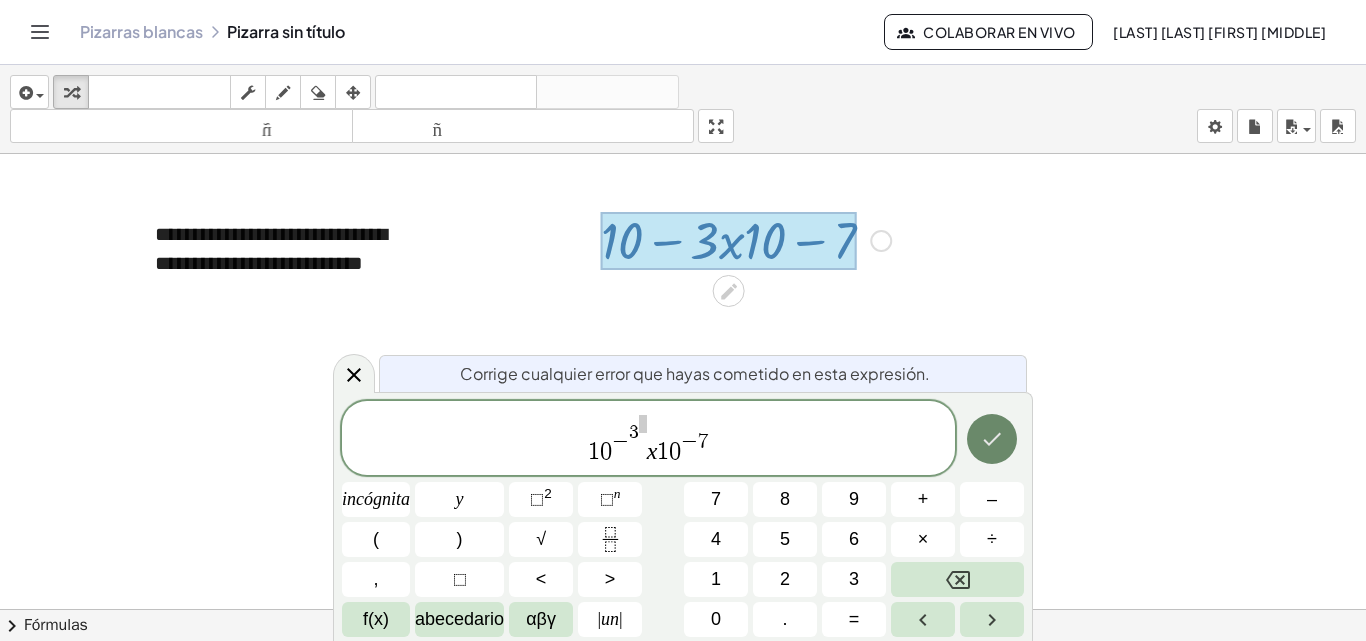 click 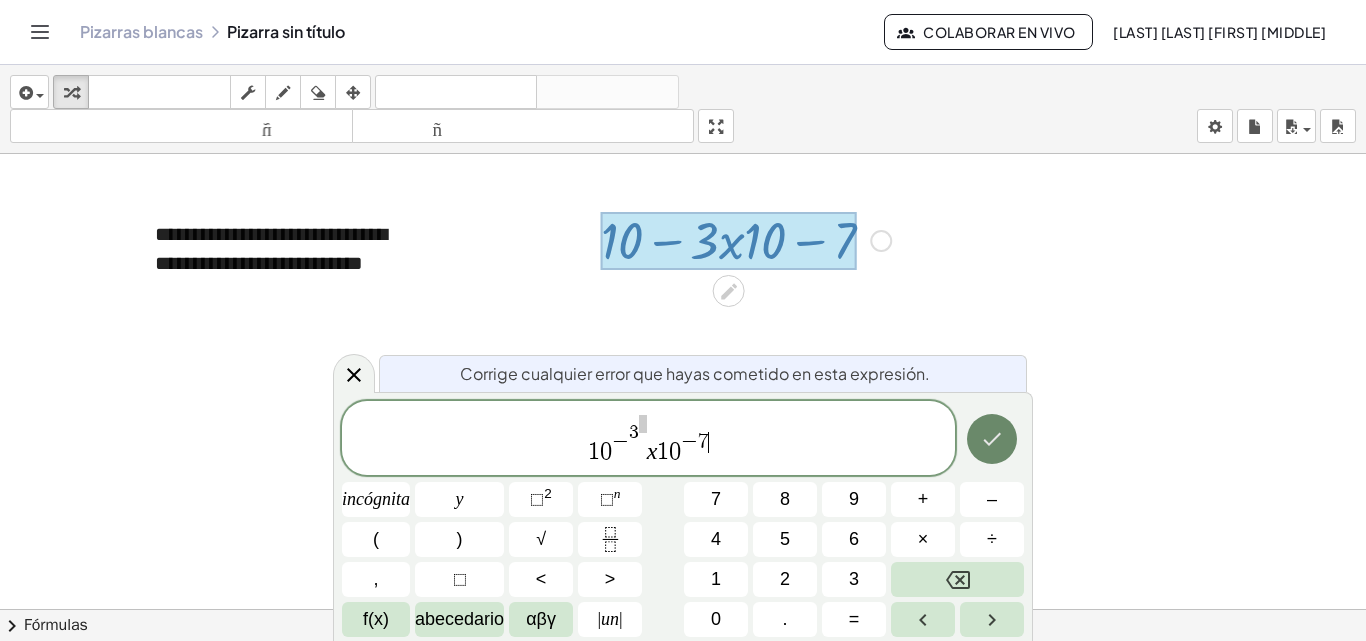 click 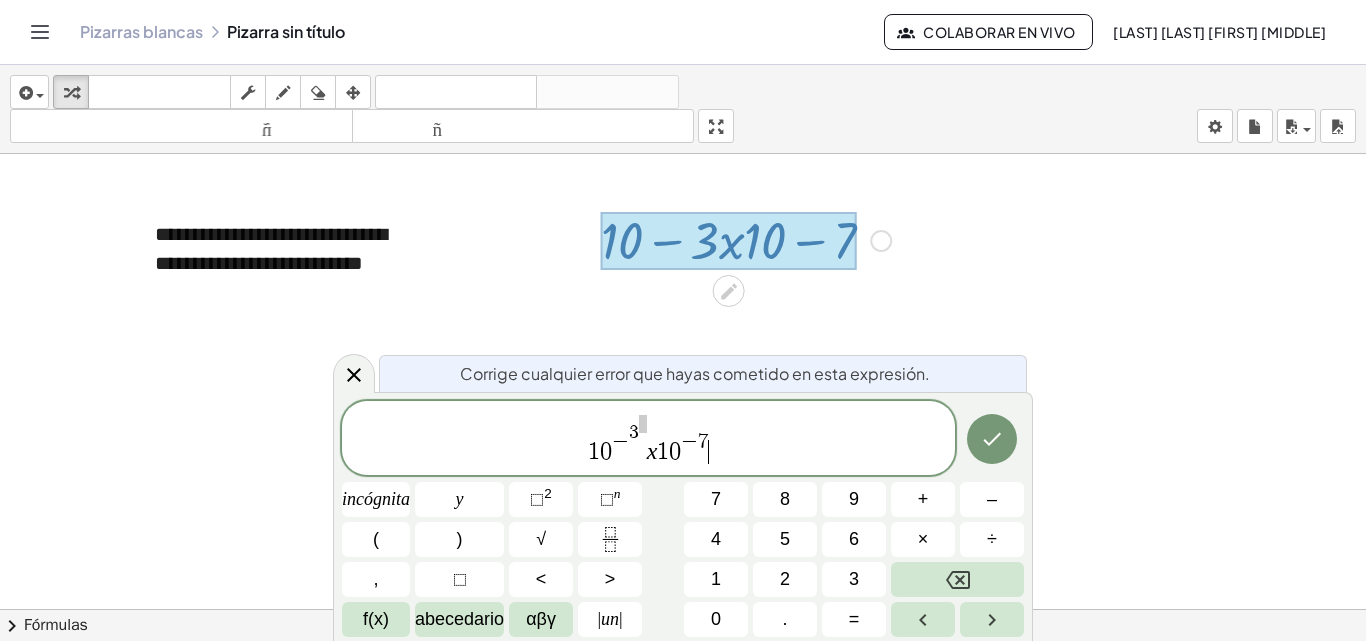 click on "1 0 − 3 x 1 0 − 7 ​" 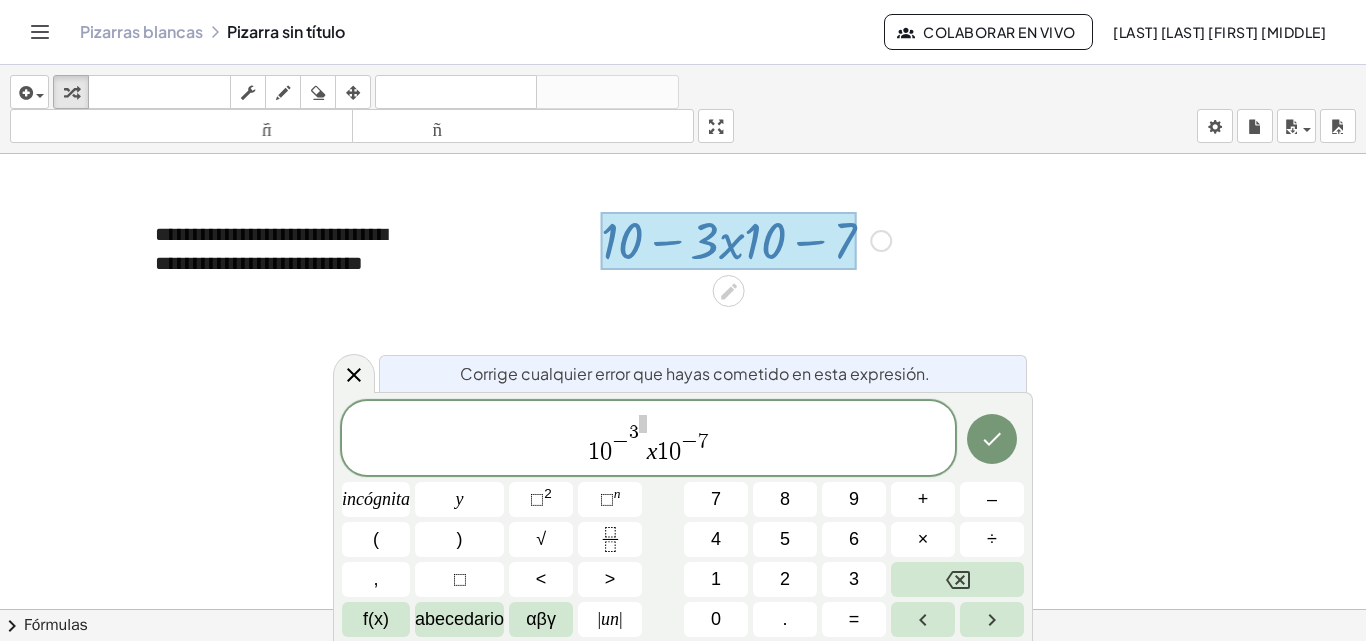 click on "1 0 − 3 x 1 0 − 7 ​" at bounding box center (648, 439) 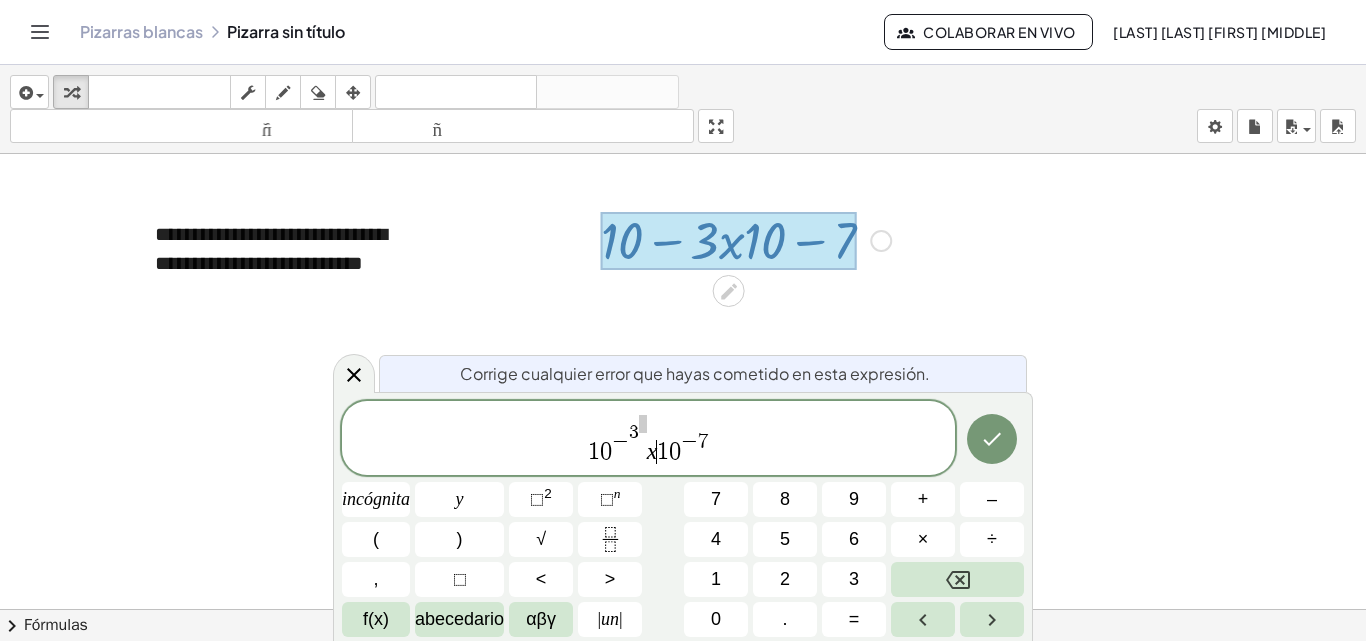 click on "1 0 − 3 x ​ 1 0 − 7" at bounding box center (648, 439) 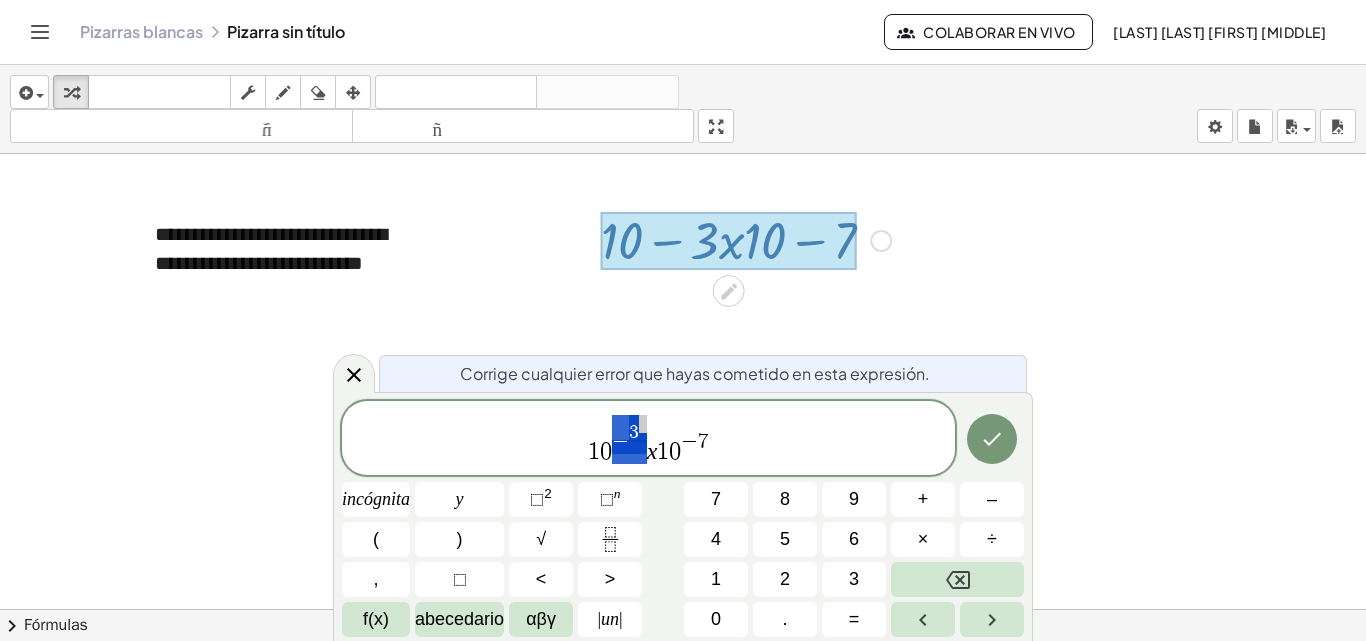 click on "1 0 − 3 x 1 0 − 7" at bounding box center [648, 439] 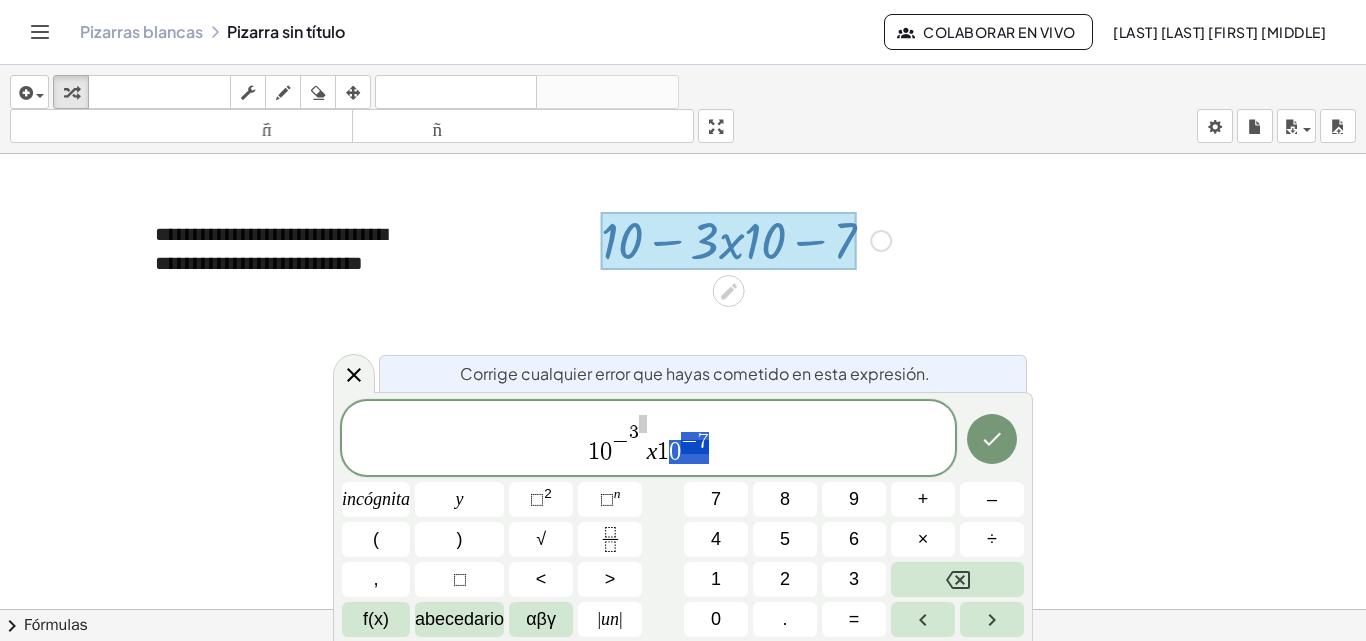 click on "1 0 − 3 x 1 0 − 7" at bounding box center [648, 439] 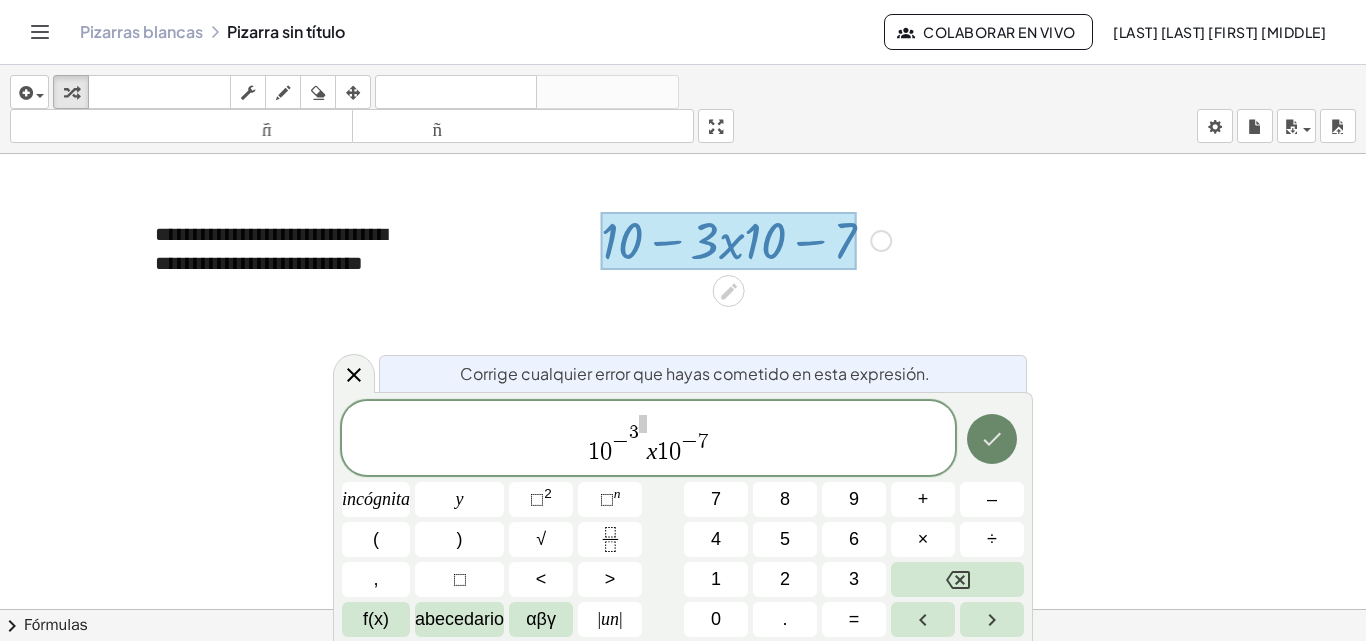 click at bounding box center (992, 439) 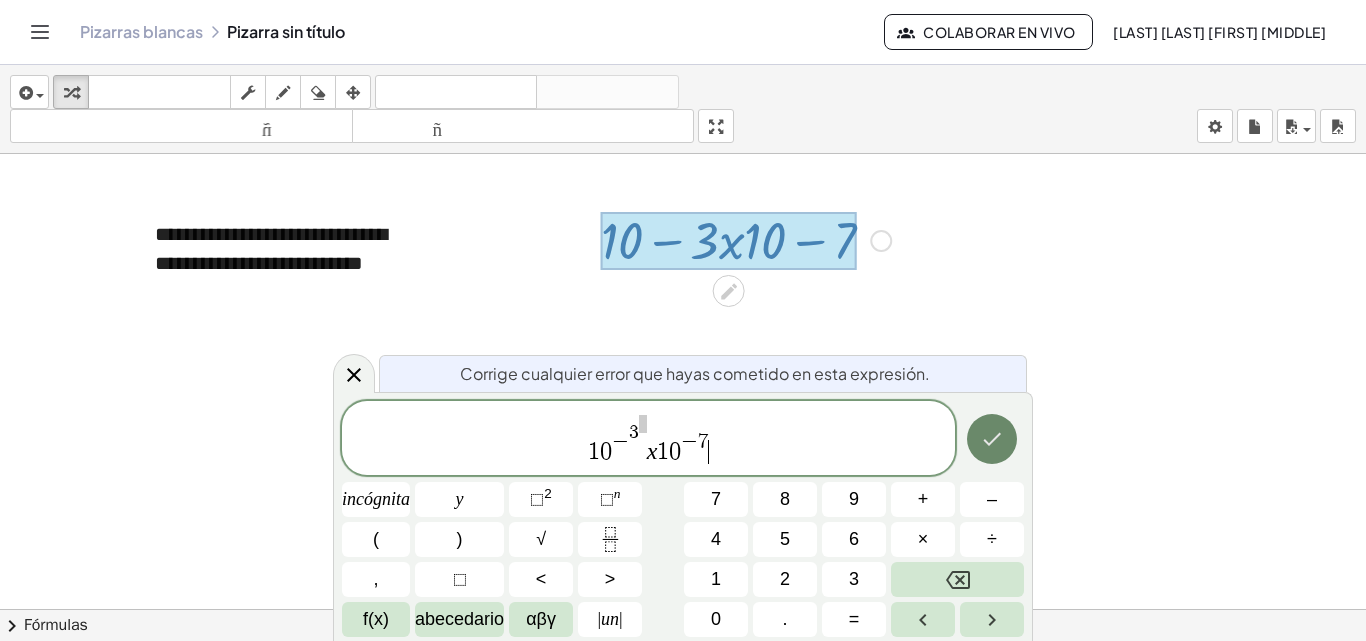click 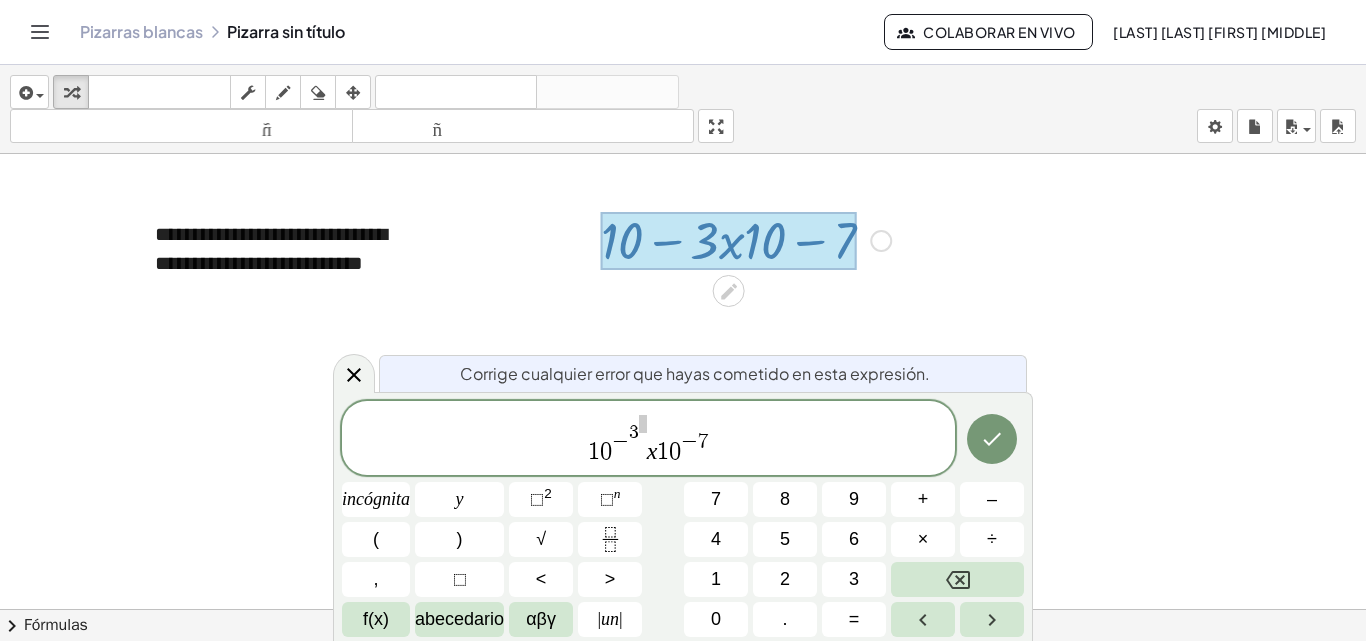 click on "Arreglar un error Línea de transformación Copiar línea como LaTeX Derivación de copia como LaTeX Ampliar nuevas líneas: Activado" at bounding box center (881, 241) 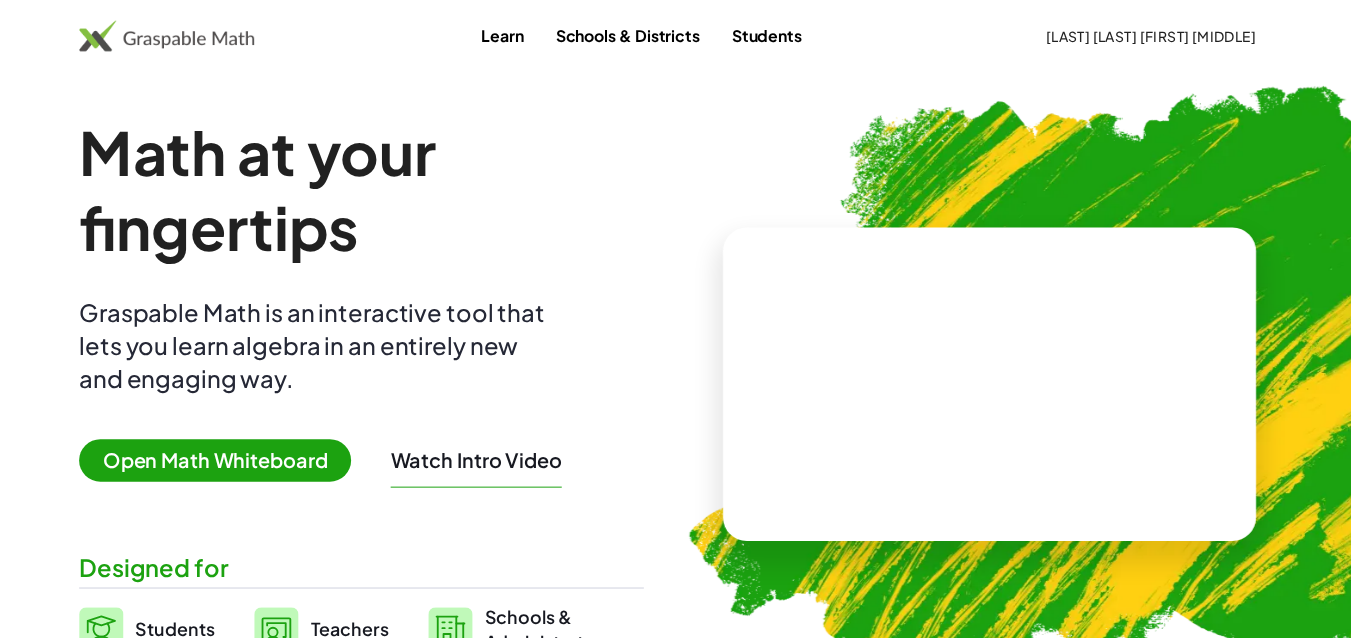 scroll, scrollTop: 41, scrollLeft: 0, axis: vertical 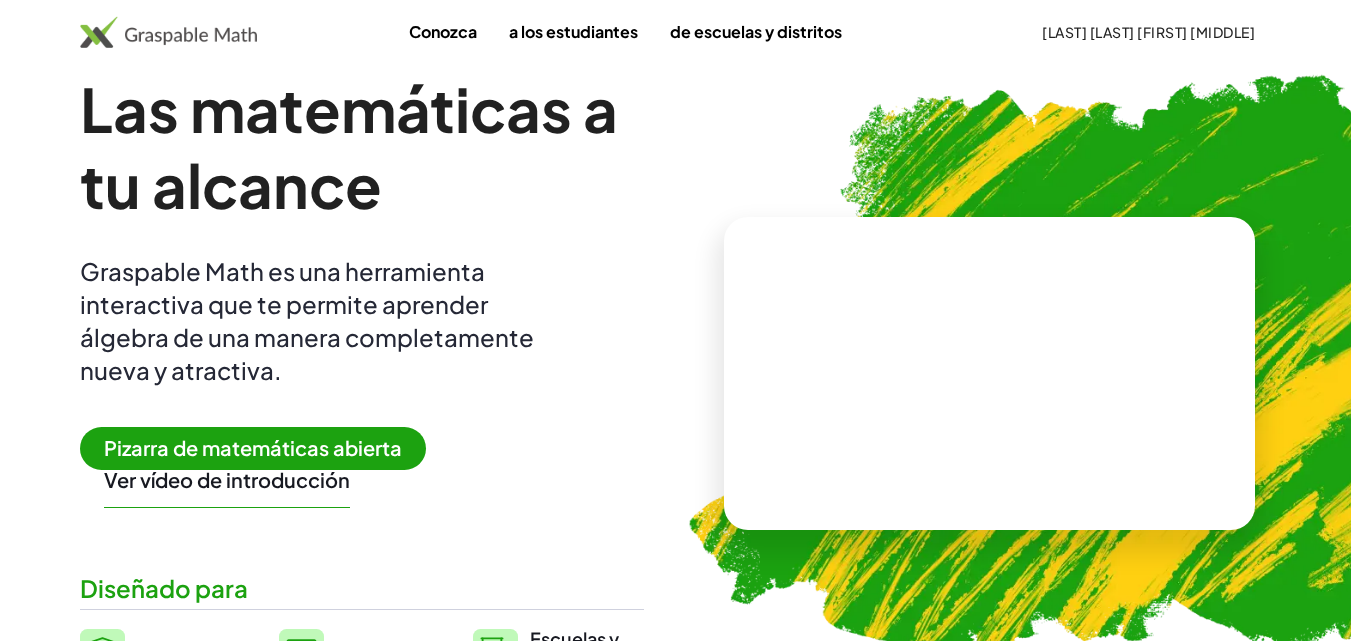 click on "Pizarra de matemáticas abierta" at bounding box center (253, 447) 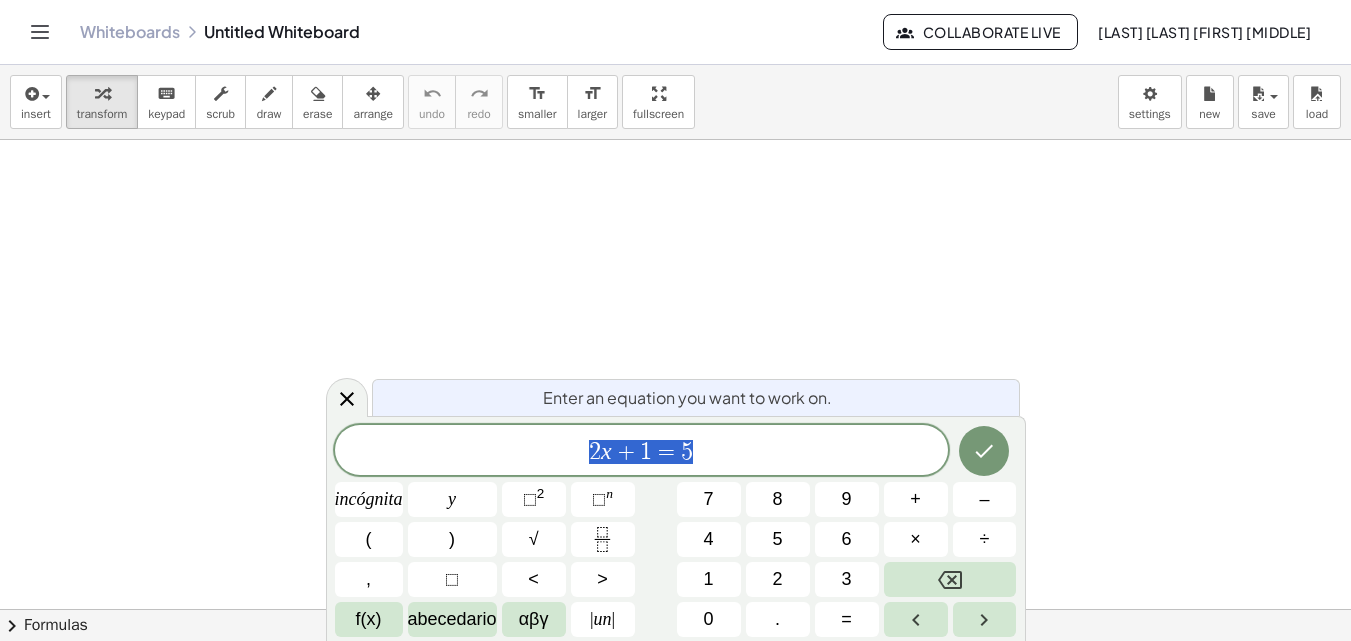 click at bounding box center [675, 609] 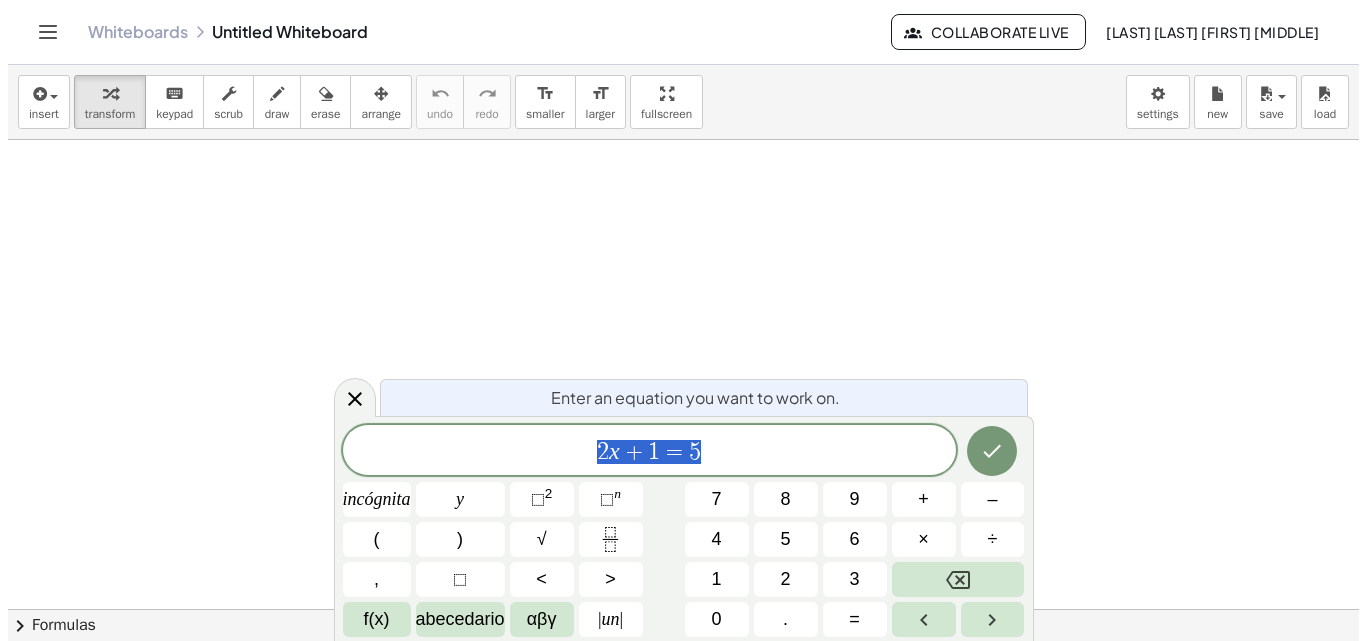 scroll, scrollTop: 0, scrollLeft: 0, axis: both 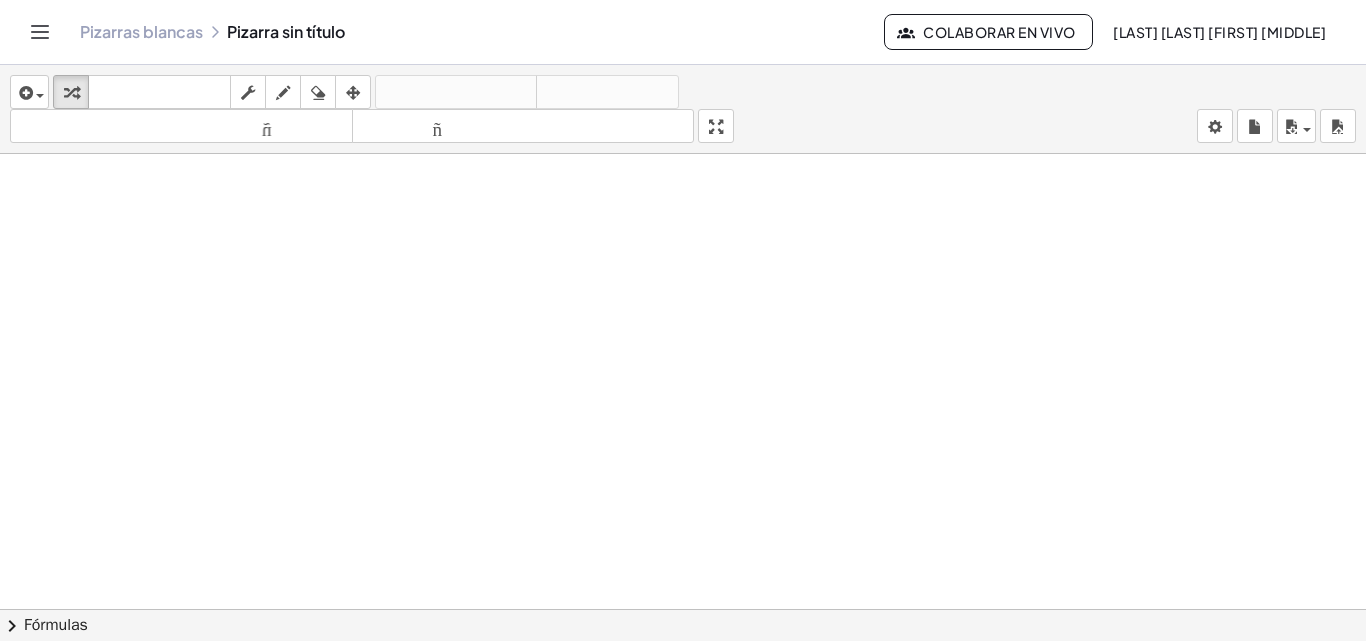 click at bounding box center (683, 623) 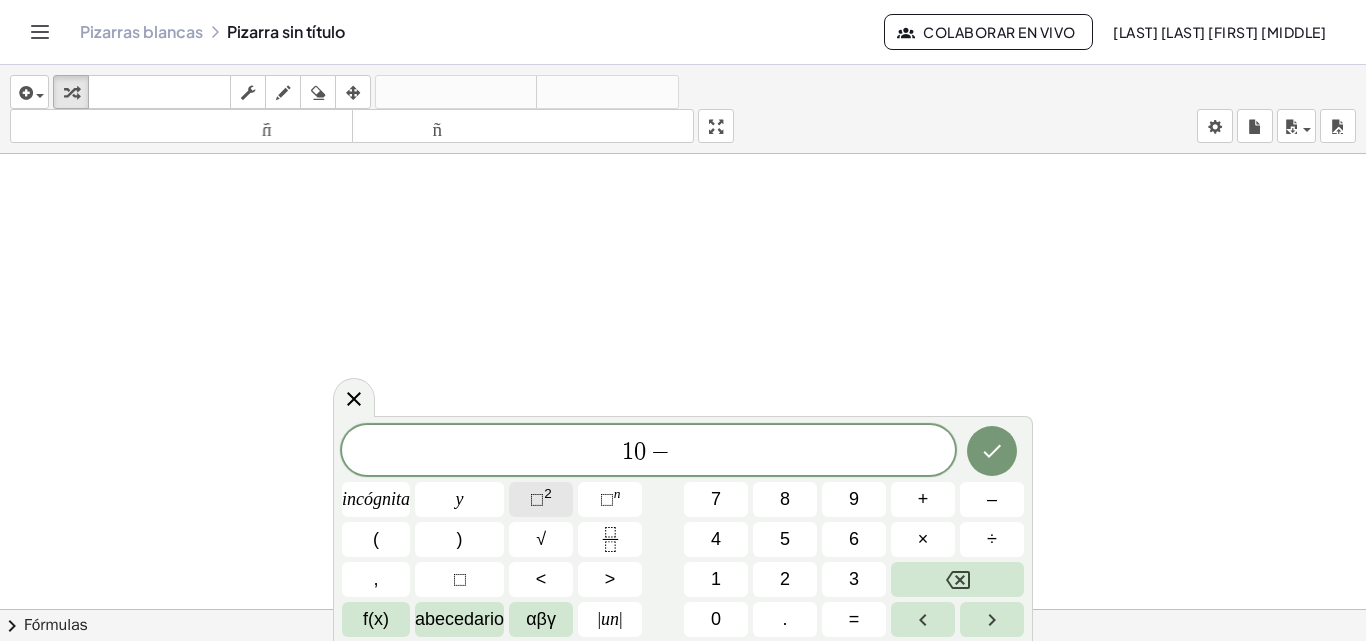 click on "⬚" at bounding box center [537, 499] 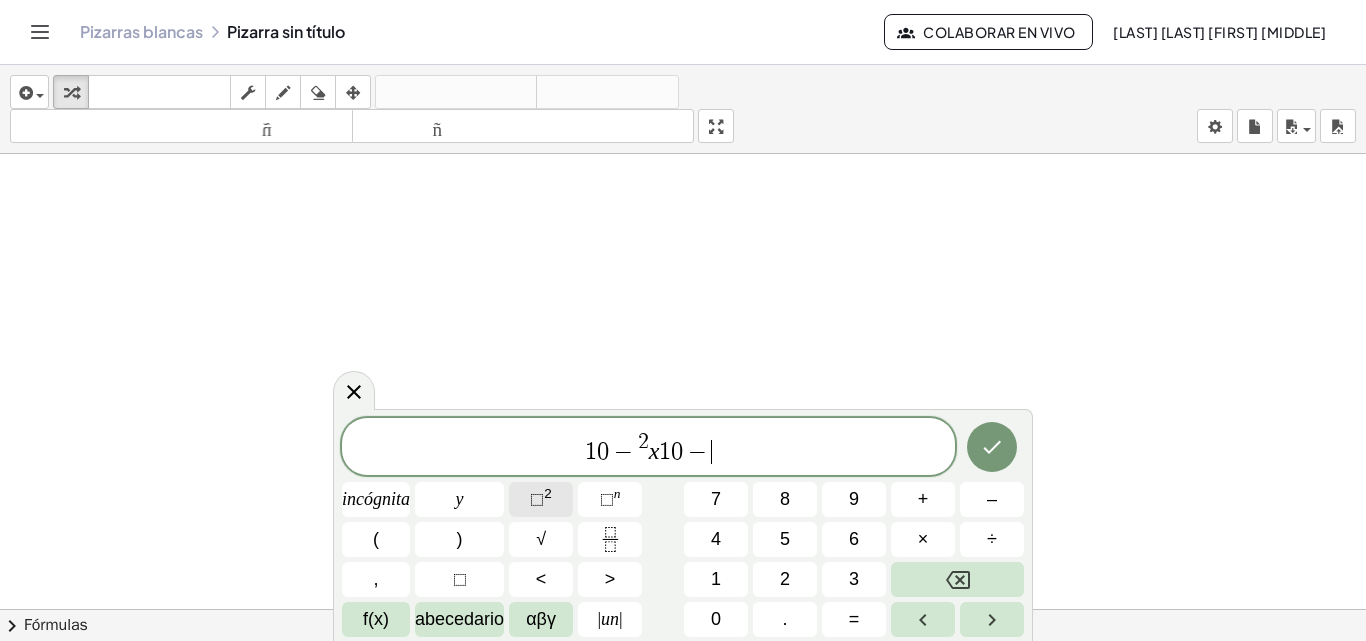 click on "⬚" at bounding box center [537, 499] 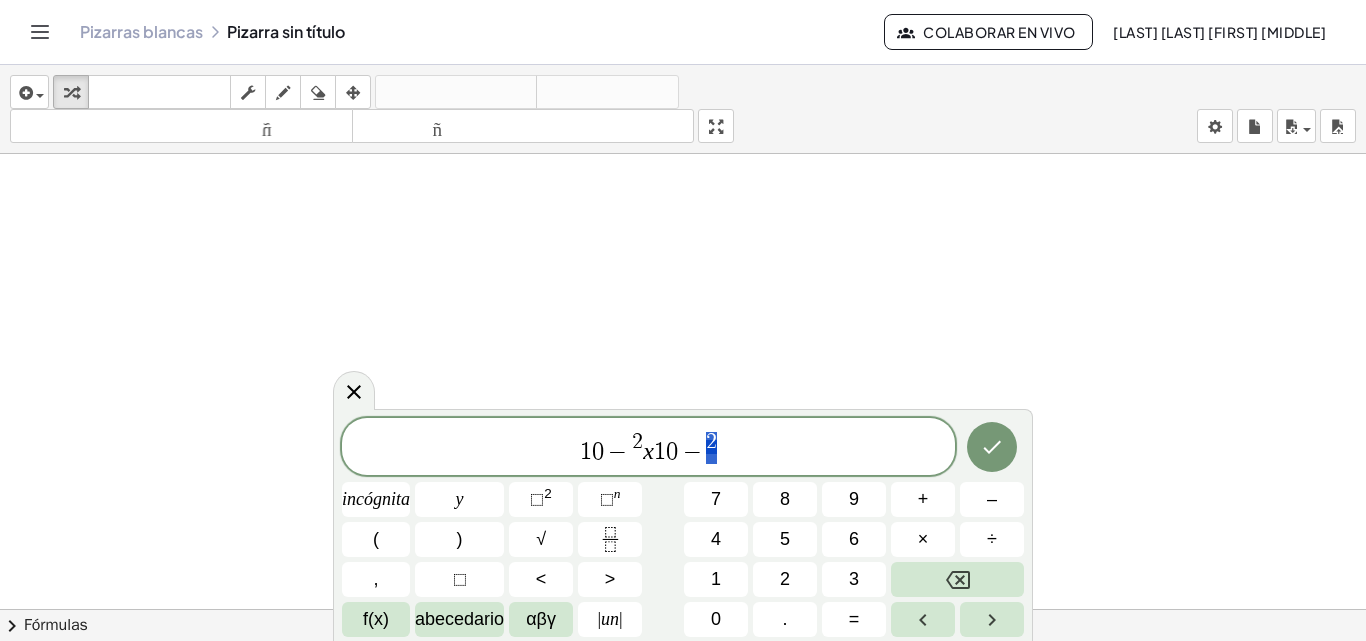 click on "1 0 − 2 x 1 0 − 2" at bounding box center (648, 448) 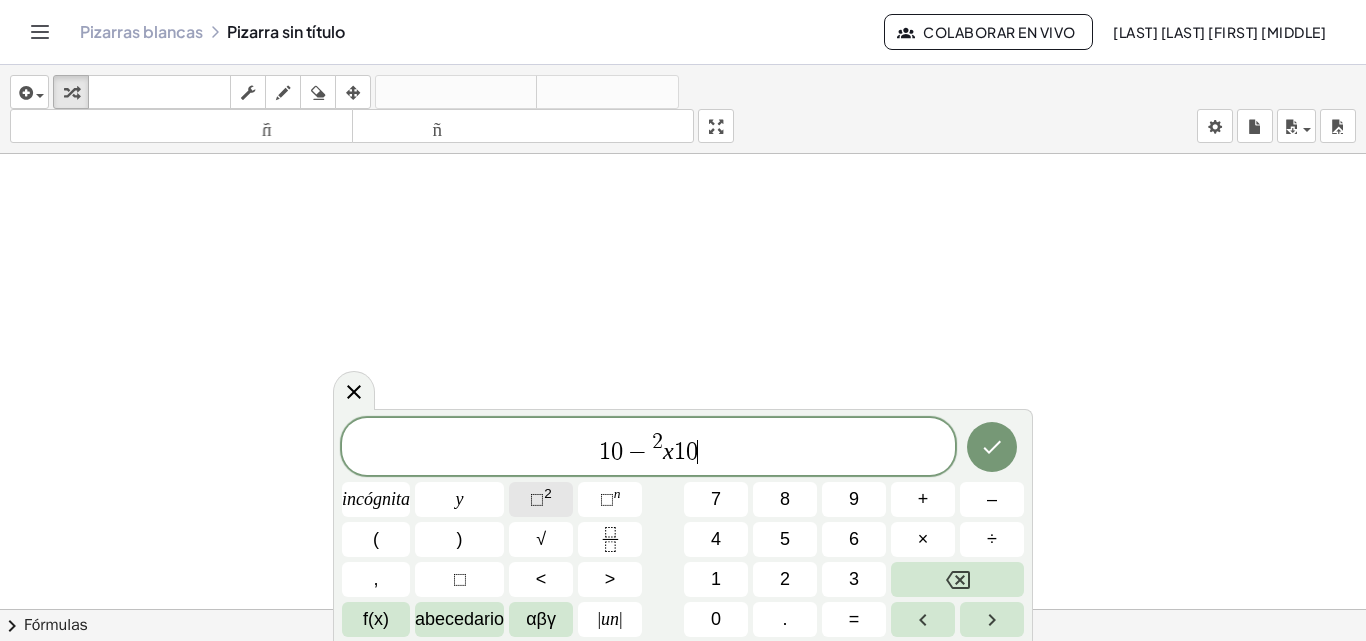 click on "⬚  2" at bounding box center (541, 499) 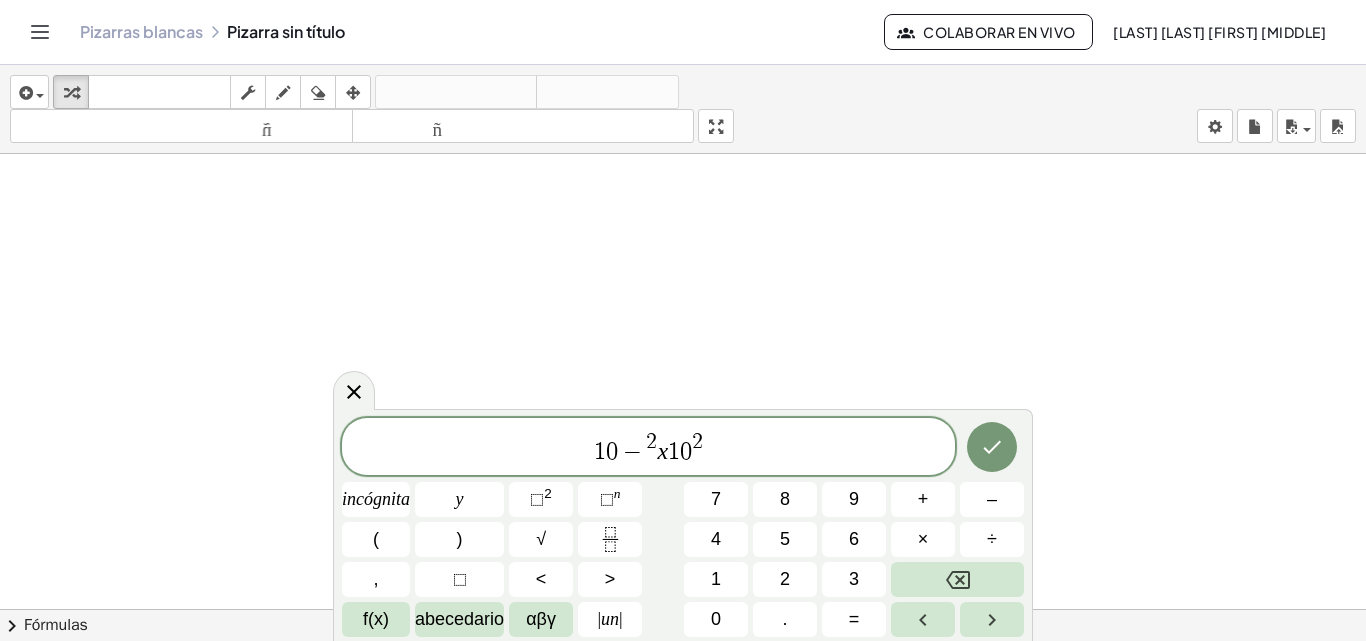 click on "2" at bounding box center (651, 442) 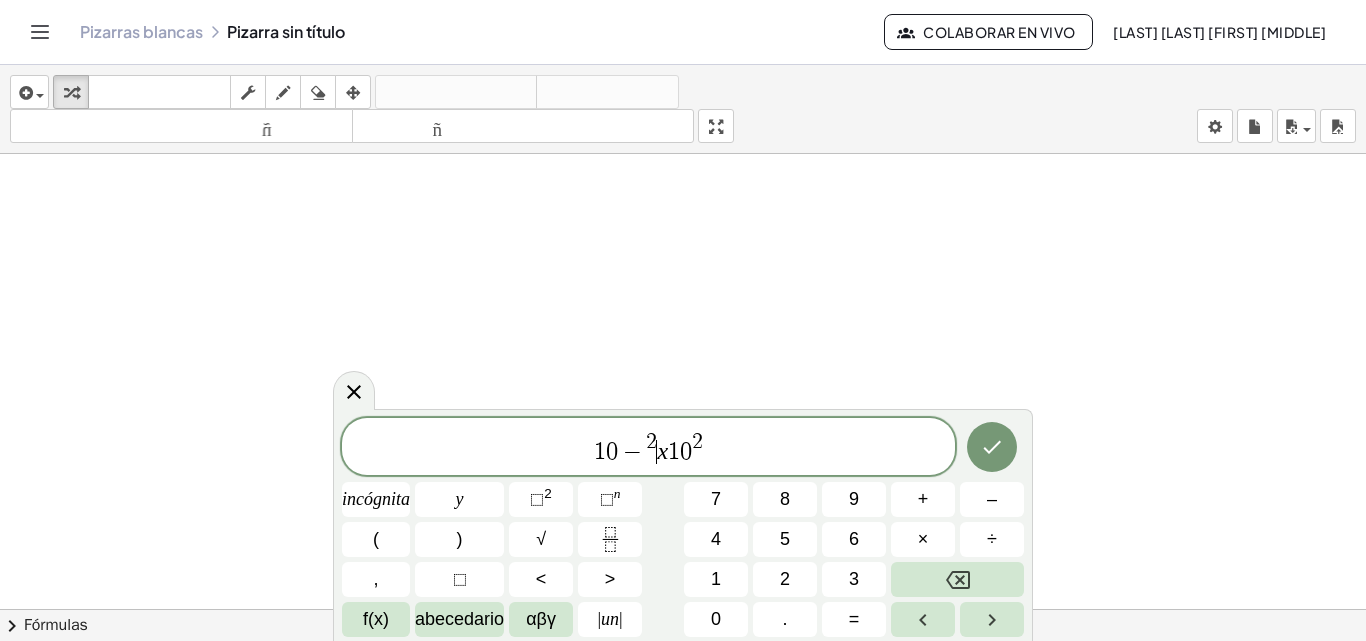 click on "x" at bounding box center (662, 451) 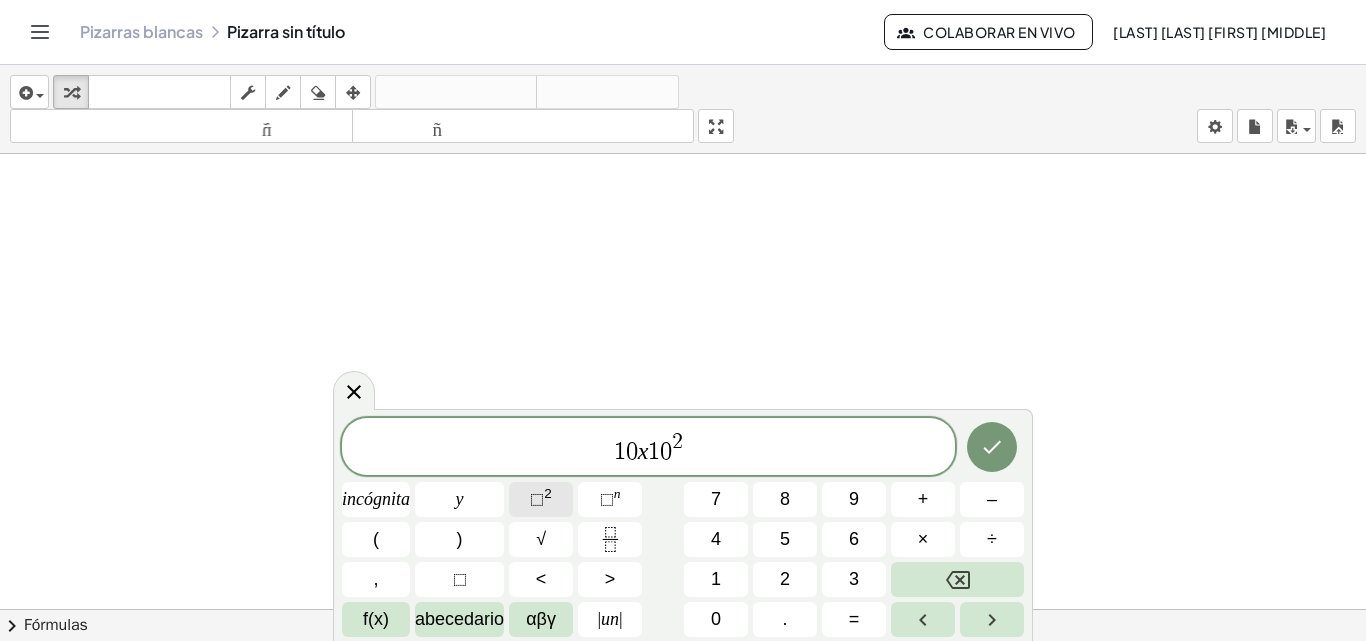 click on "⬚" at bounding box center [537, 499] 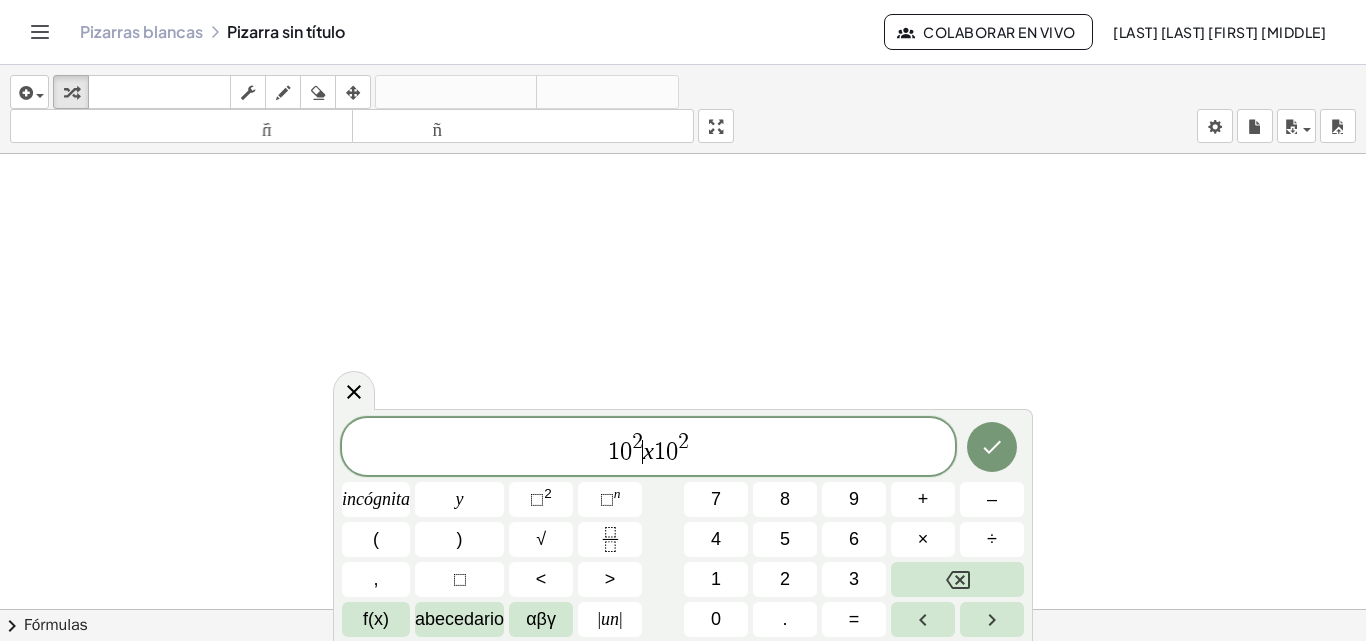 click on "1 0 2 ​ x 1 0 2" at bounding box center (648, 448) 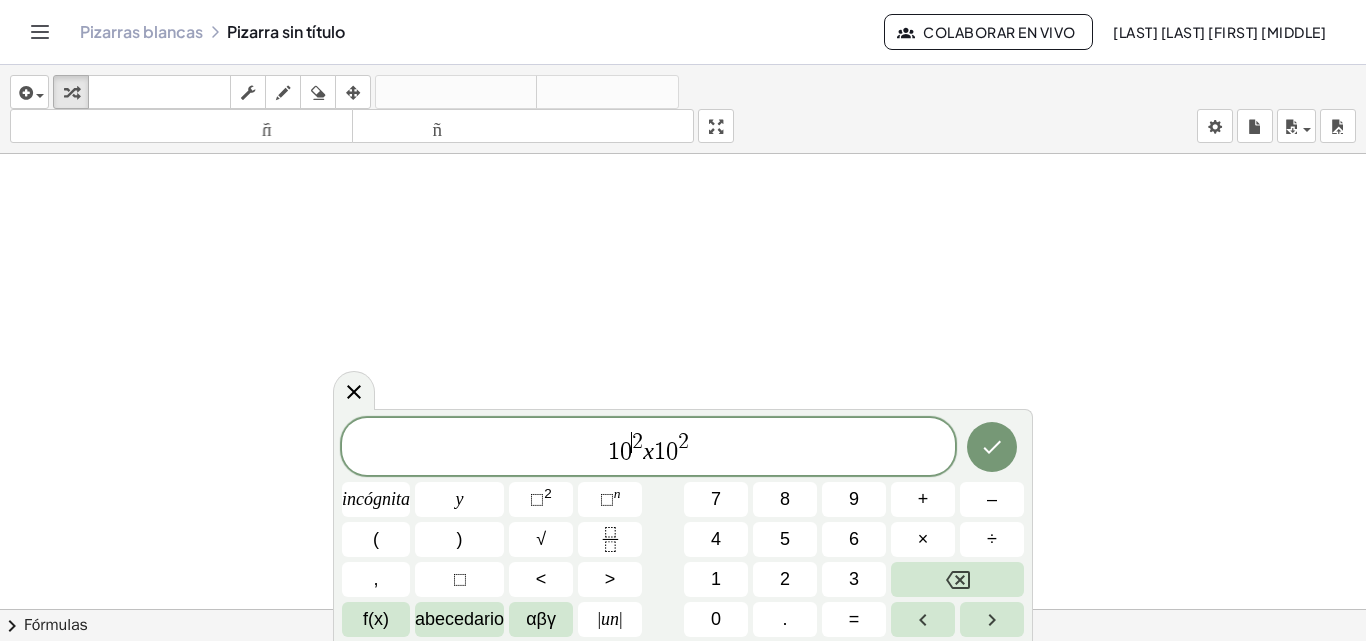 click on "1 0 ​ 2 x 1 0 2" 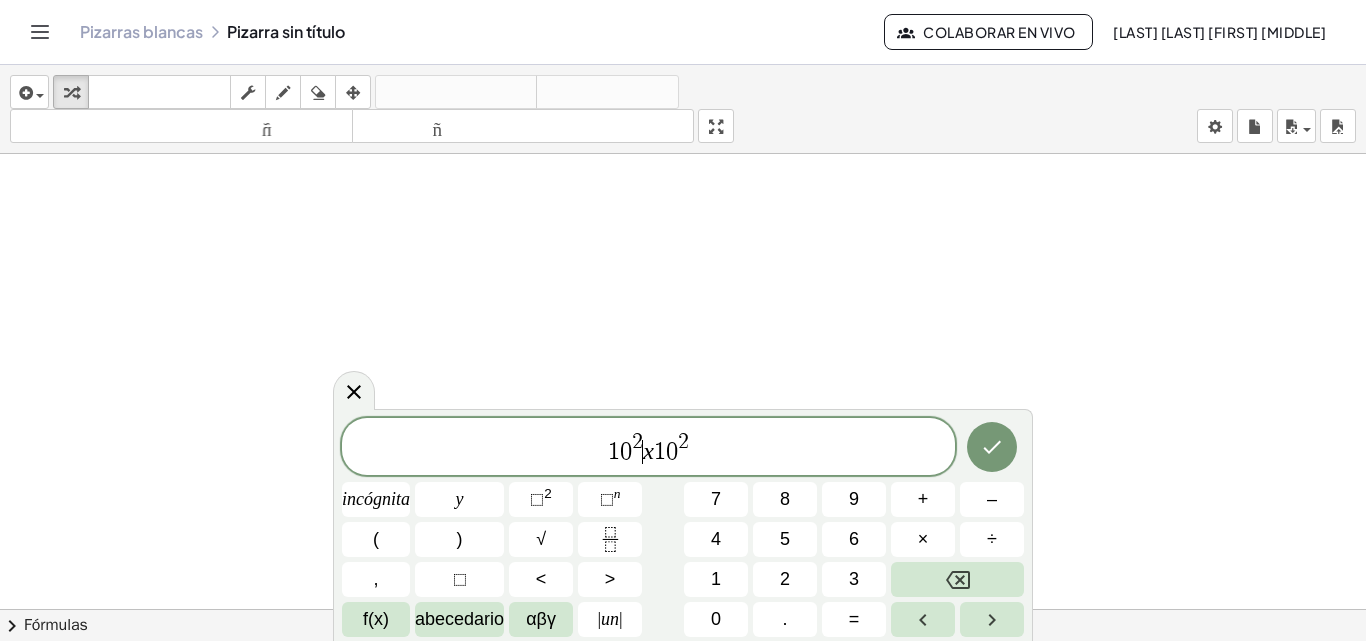 click on "1 0 2 ​ x 1 0 2" at bounding box center (648, 448) 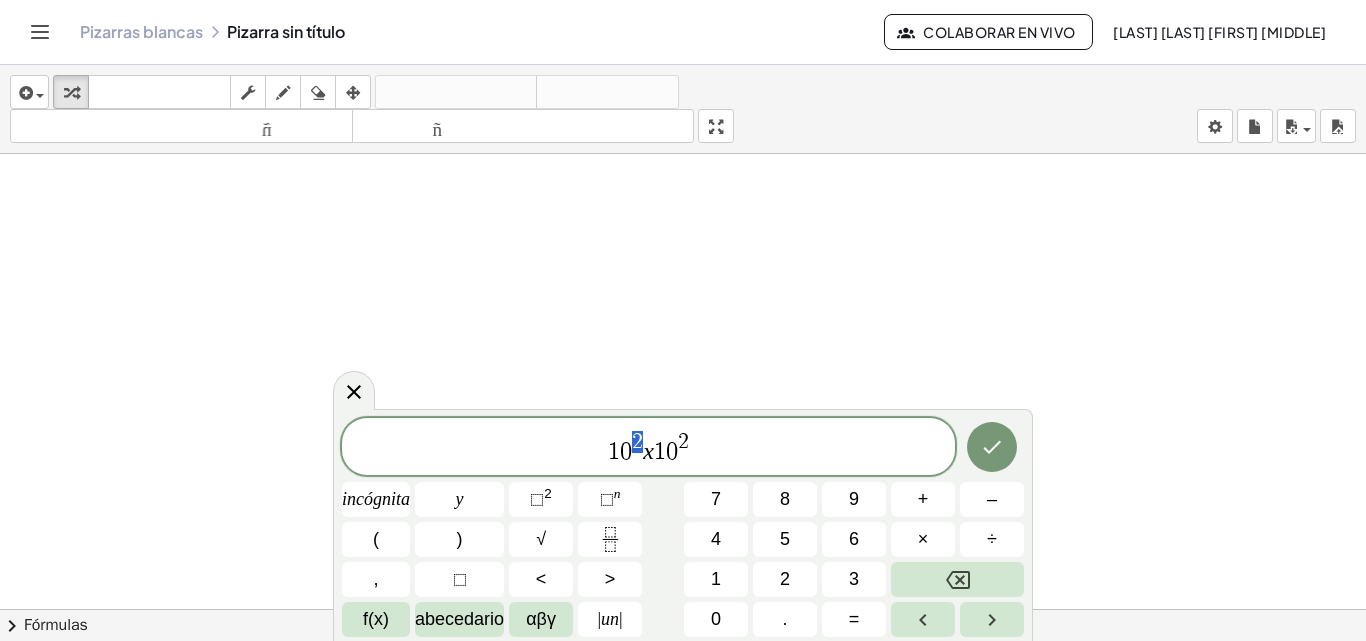 drag, startPoint x: 642, startPoint y: 445, endPoint x: 633, endPoint y: 440, distance: 10.29563 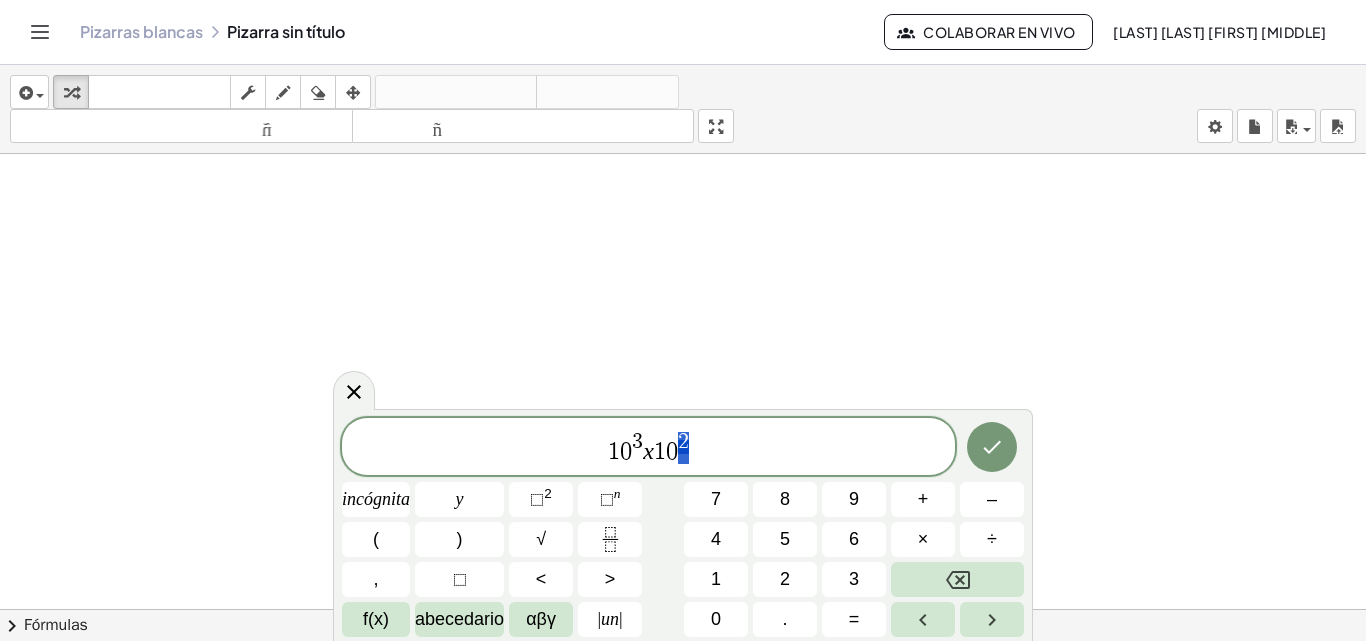 drag, startPoint x: 692, startPoint y: 438, endPoint x: 682, endPoint y: 437, distance: 10.049875 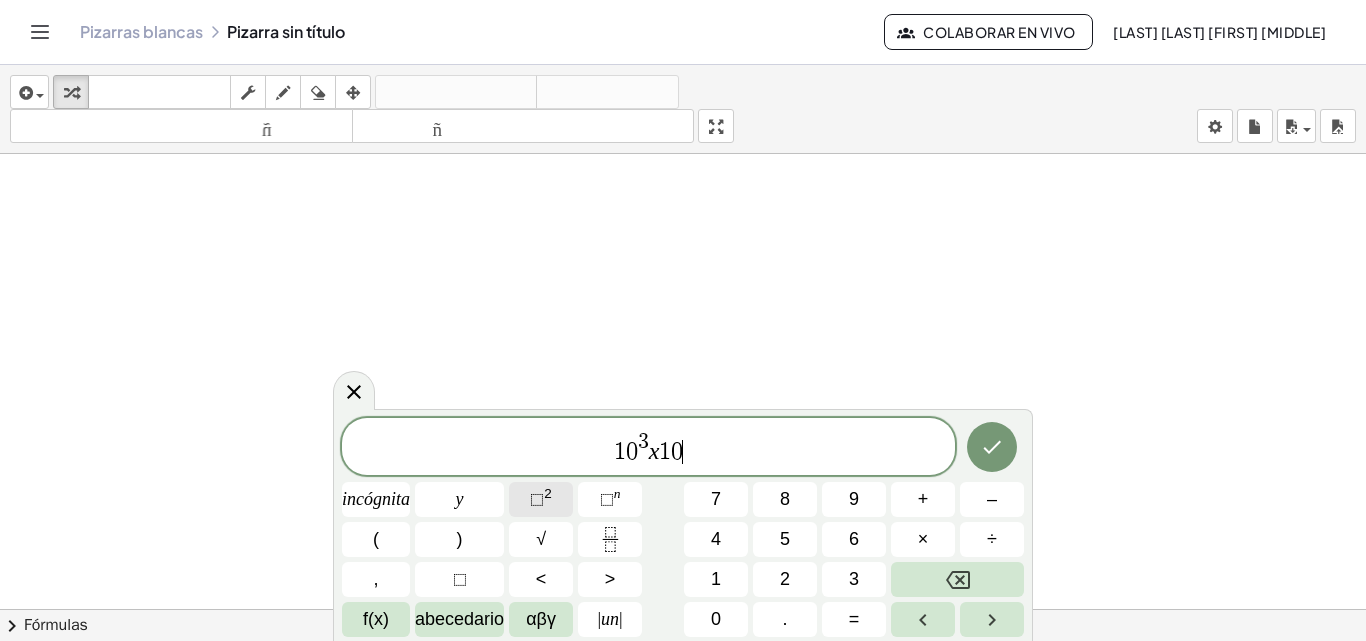 click on "⬚  2" at bounding box center [541, 499] 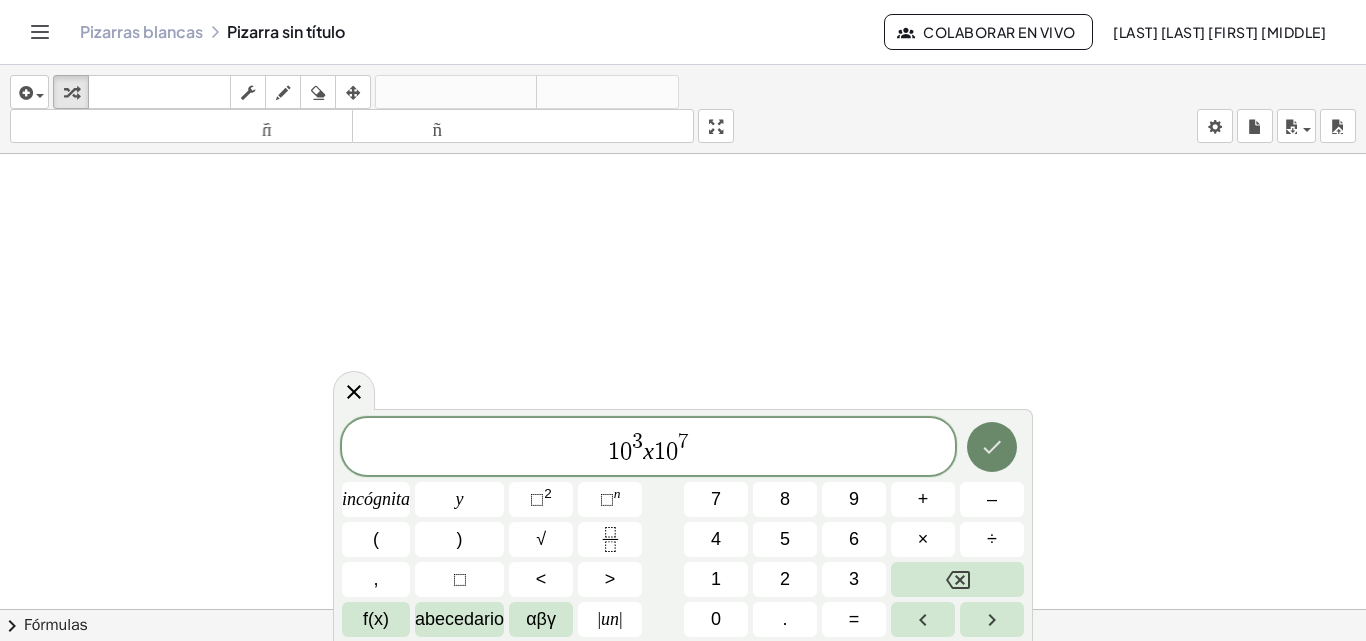 click at bounding box center [992, 447] 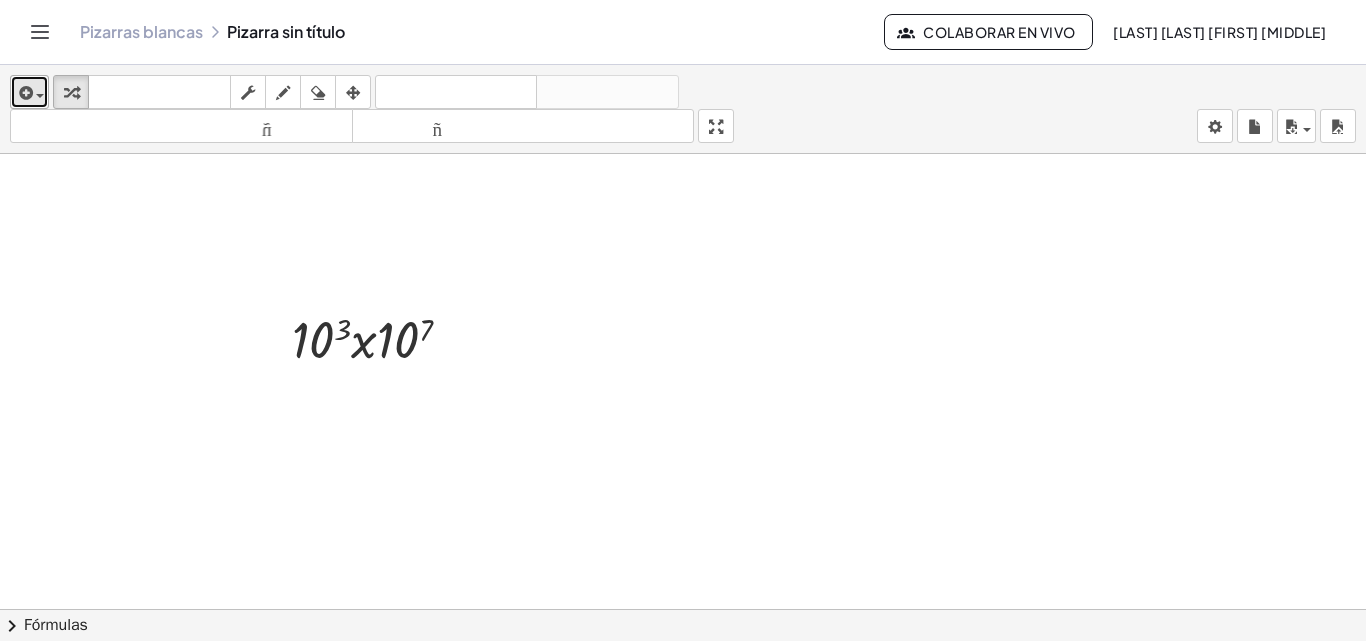 click at bounding box center (29, 92) 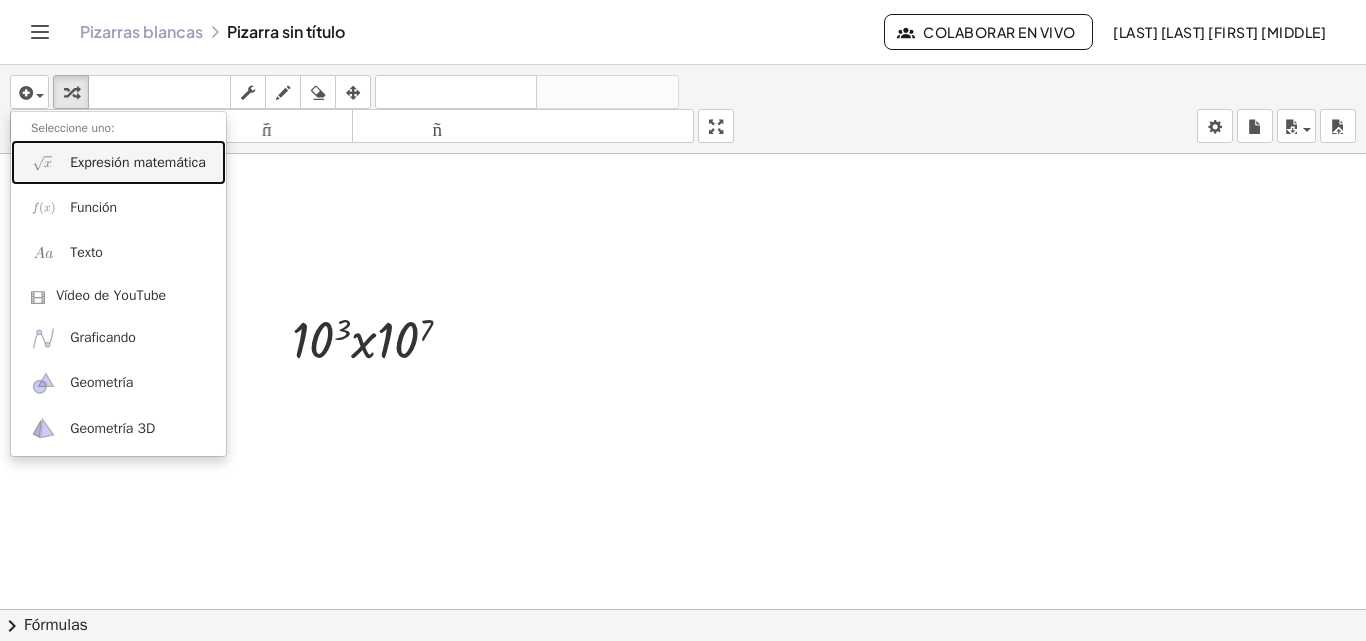 click on "Expresión matemática" at bounding box center [138, 162] 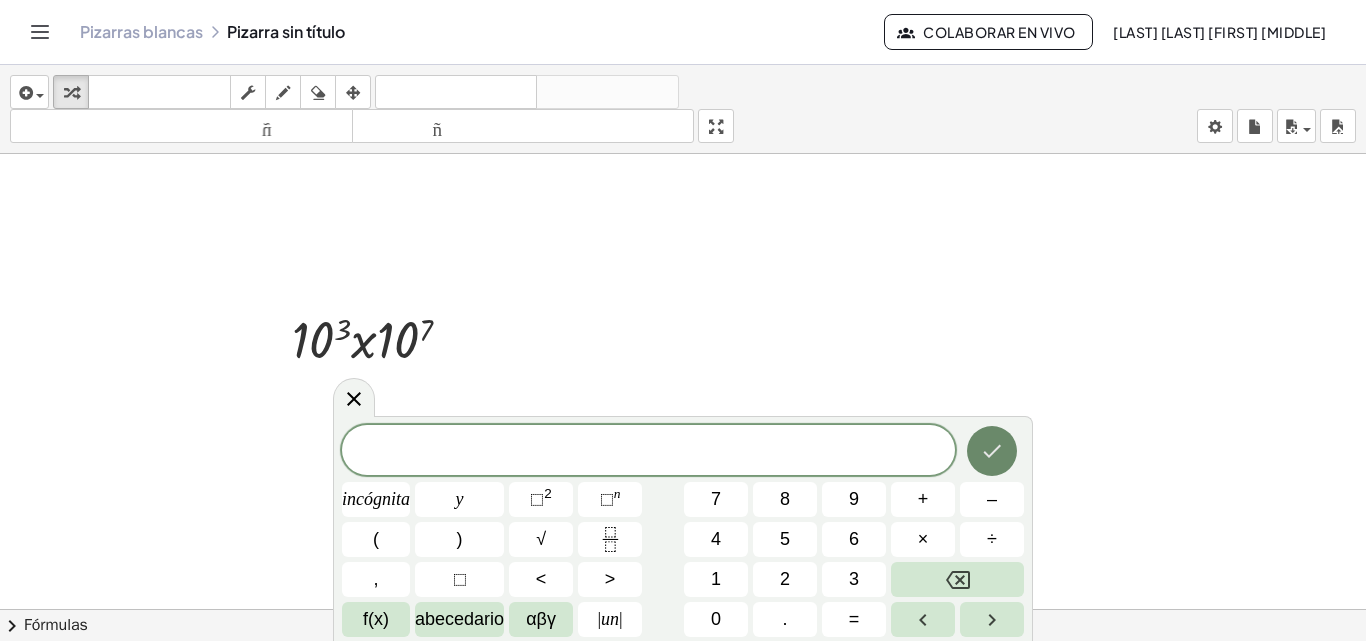 click at bounding box center (992, 451) 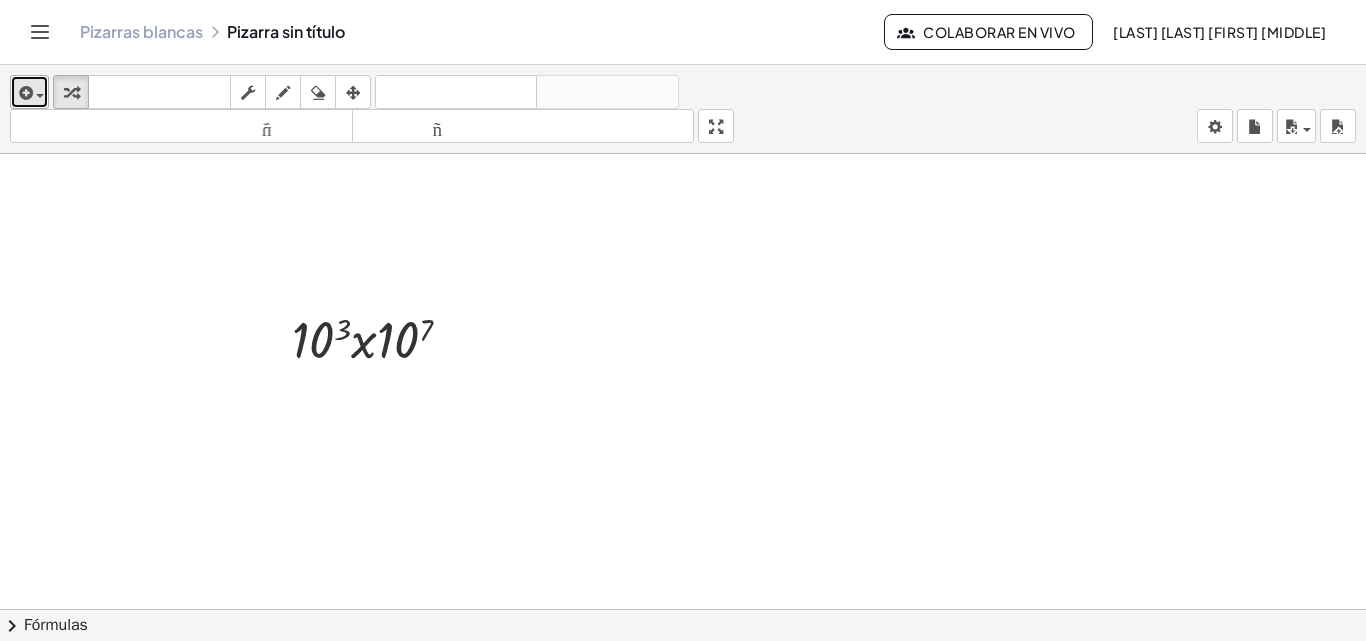 click at bounding box center (29, 92) 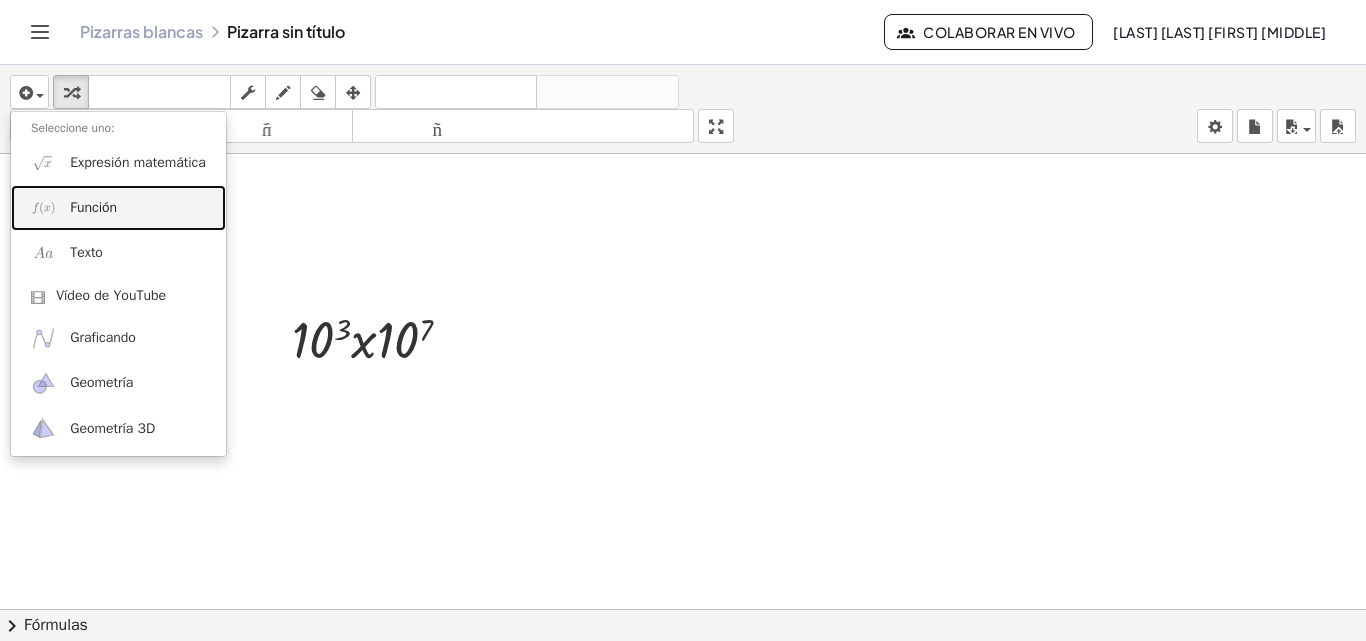 click on "Función" at bounding box center [93, 207] 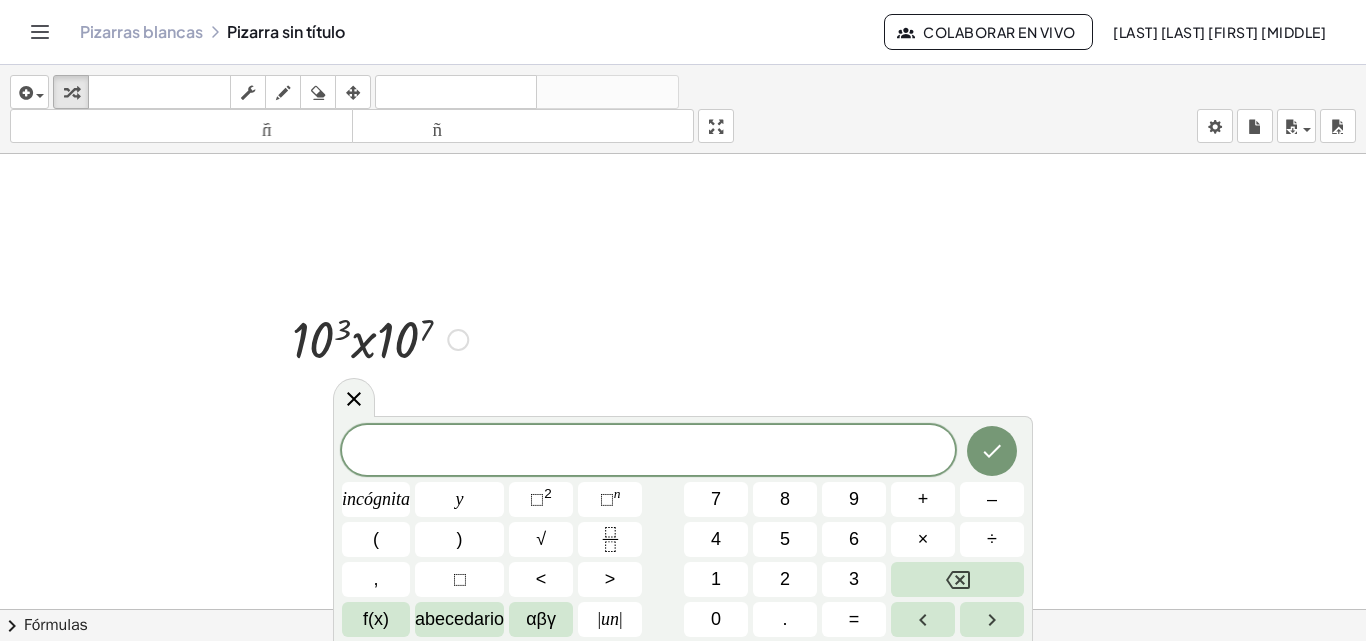click at bounding box center [380, 338] 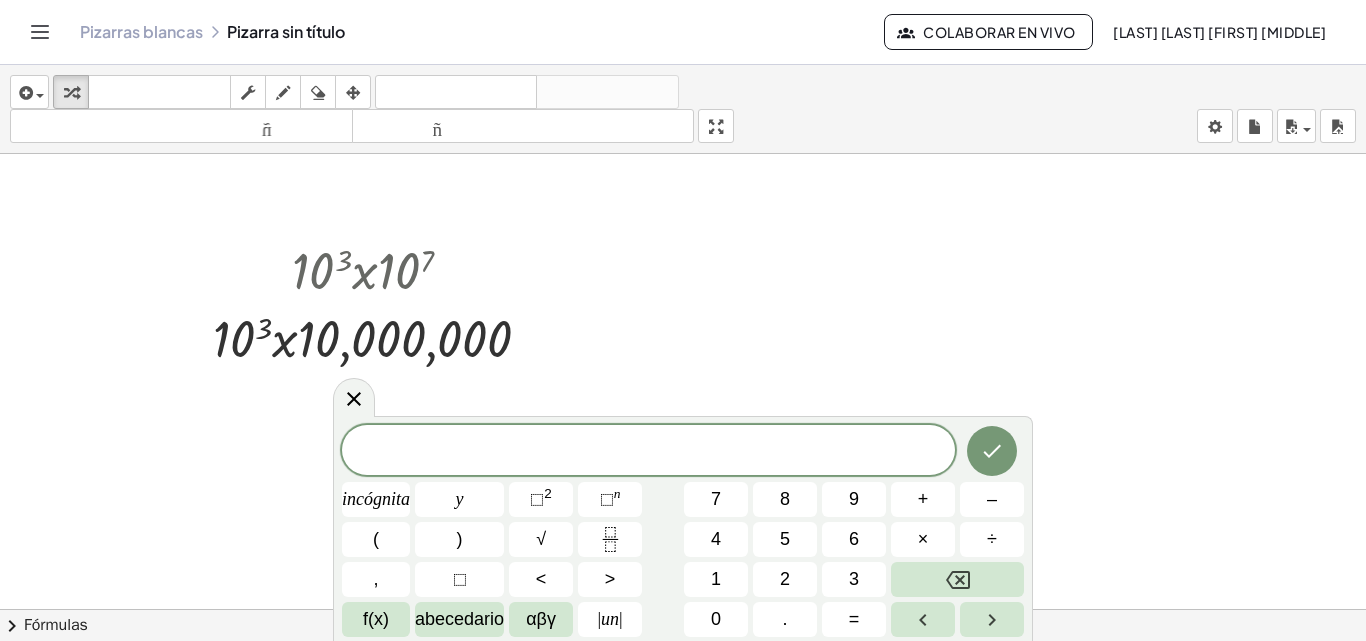 scroll, scrollTop: 72, scrollLeft: 0, axis: vertical 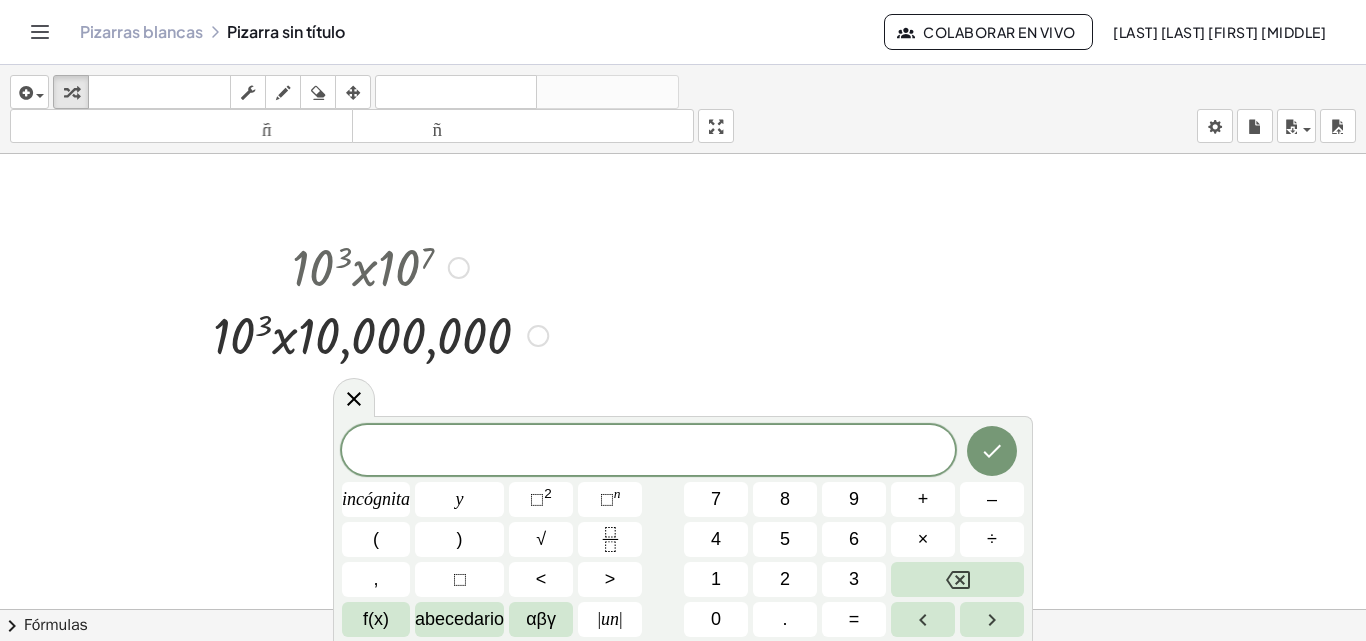 click at bounding box center (538, 336) 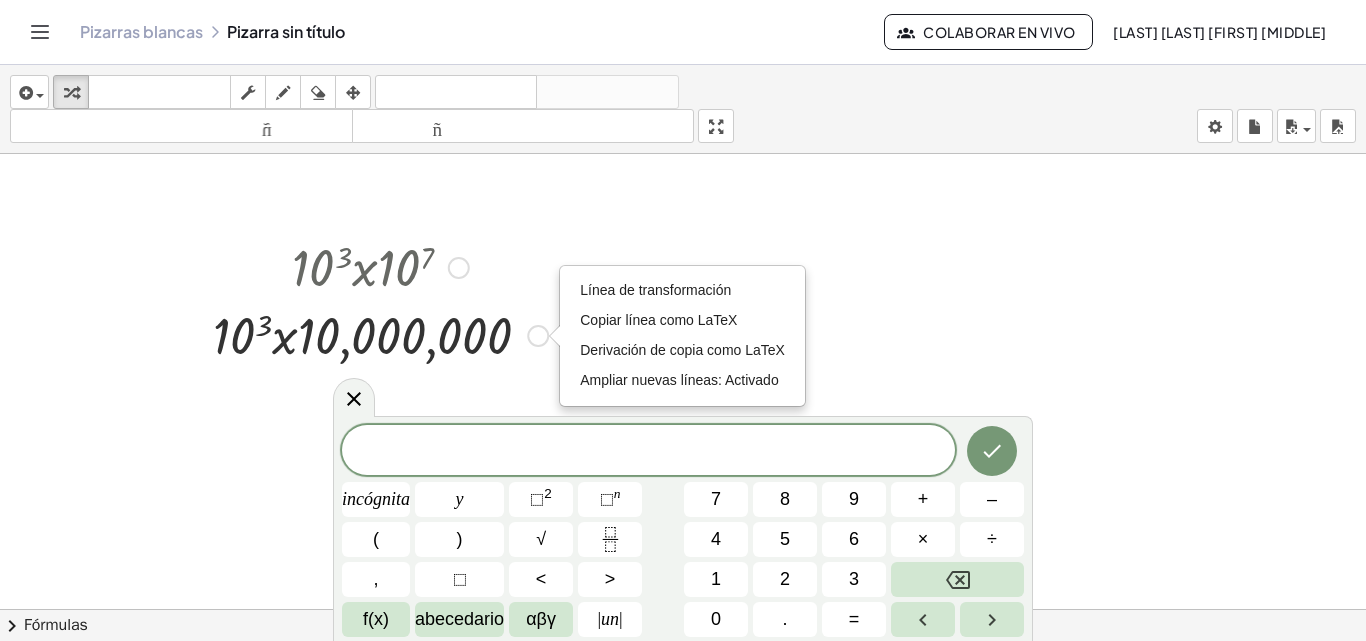 click on "Línea de transformación Copiar línea como LaTeX Derivación de copia como LaTeX Ampliar nuevas líneas: Activado" at bounding box center [538, 336] 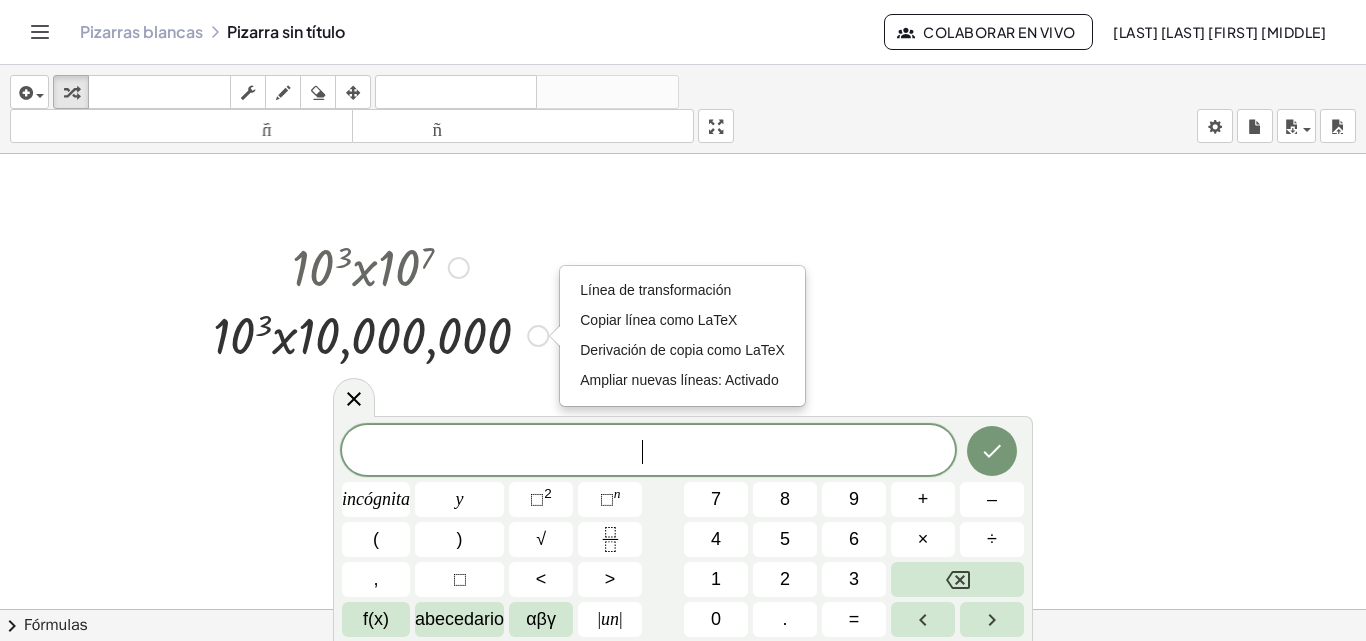 click on "Línea de transformación Copiar línea como LaTeX Derivación de copia como LaTeX Ampliar nuevas líneas: Activado" at bounding box center (538, 336) 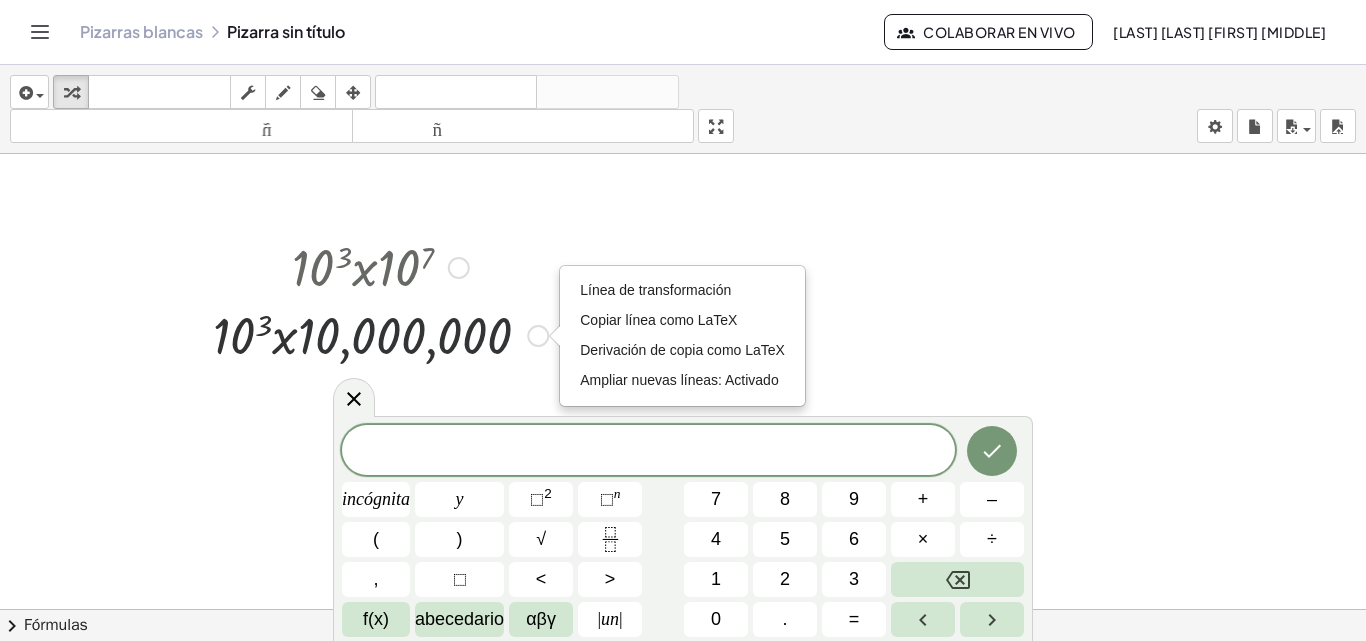 click at bounding box center [380, 334] 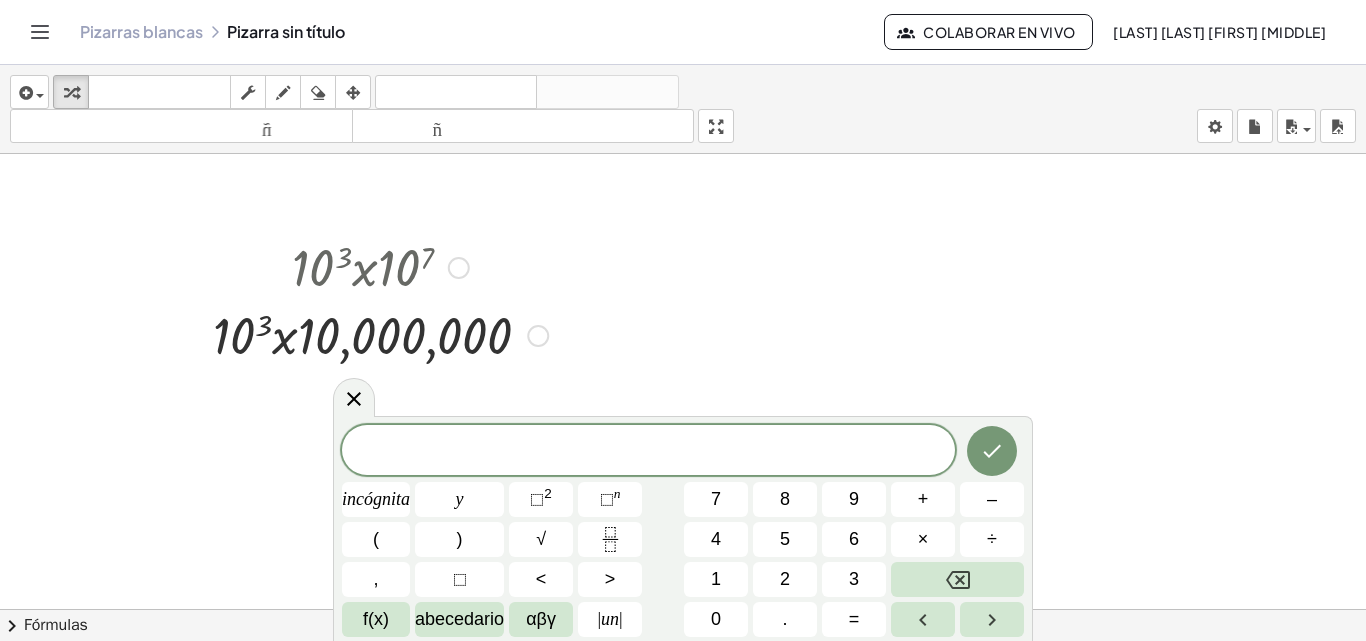 click at bounding box center [380, 266] 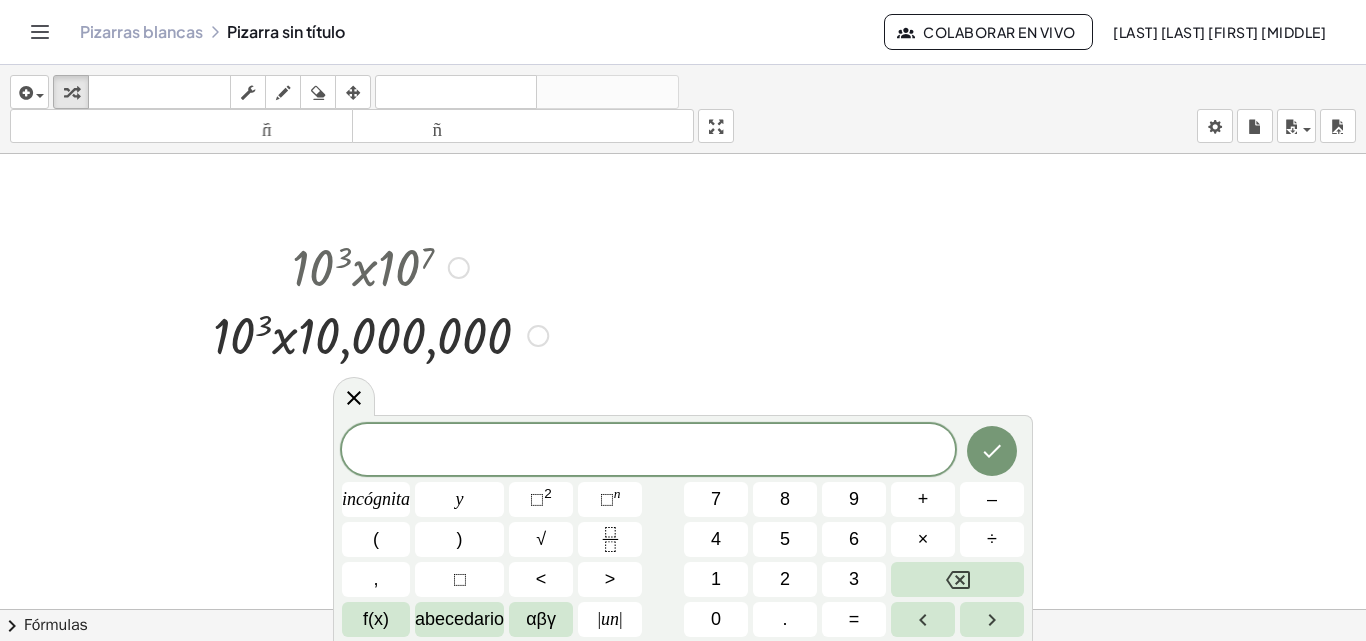 click at bounding box center (459, 268) 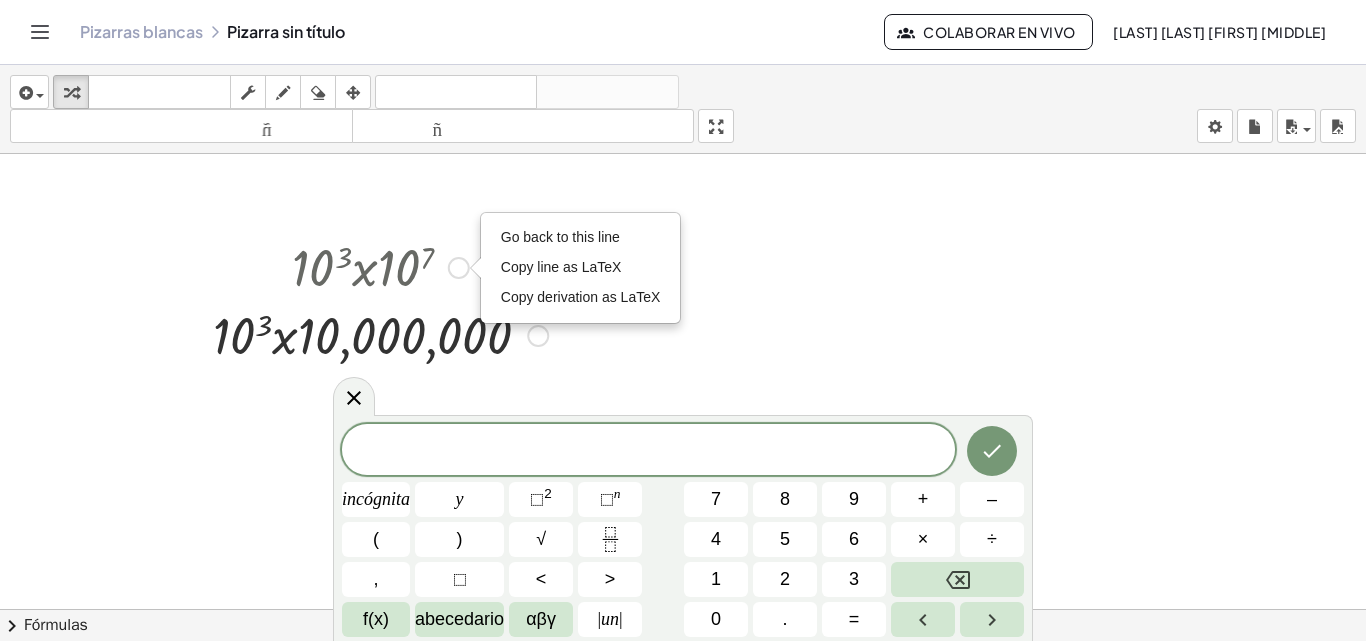 click on "Go back to this line Copy line as LaTeX Copy derivation as LaTeX" at bounding box center [459, 268] 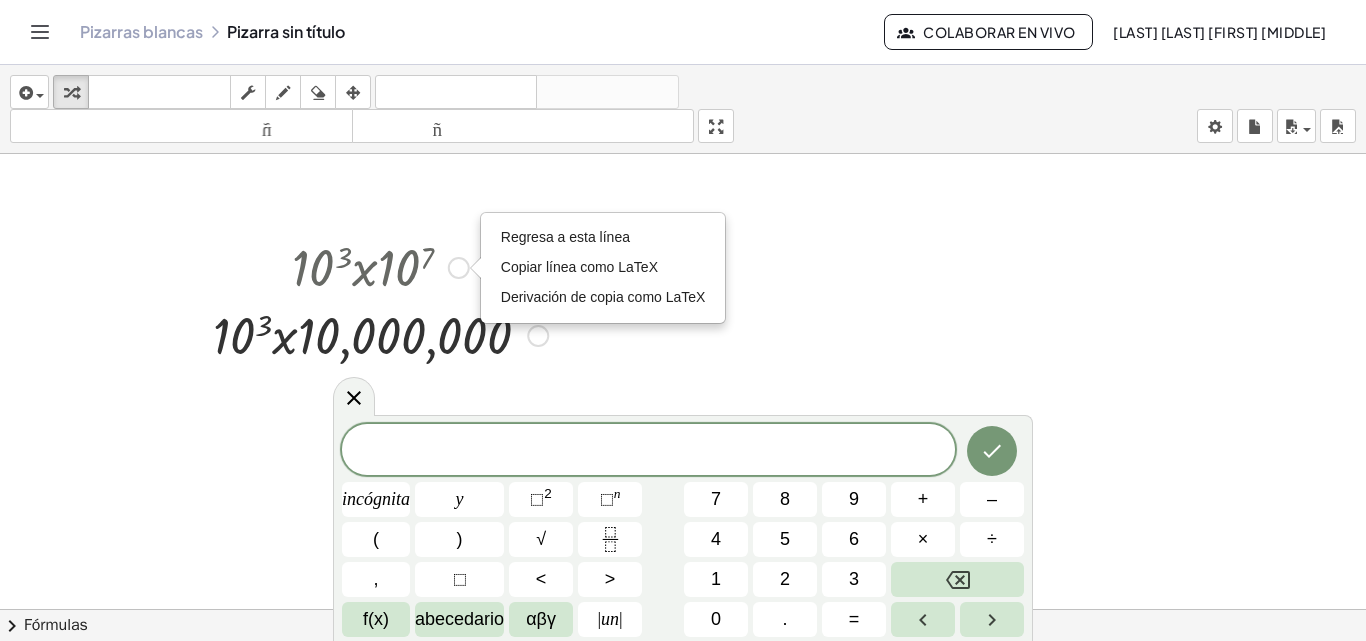 click on "Regresa a esta línea Copiar línea como LaTeX Derivación de copia como LaTeX" at bounding box center [459, 268] 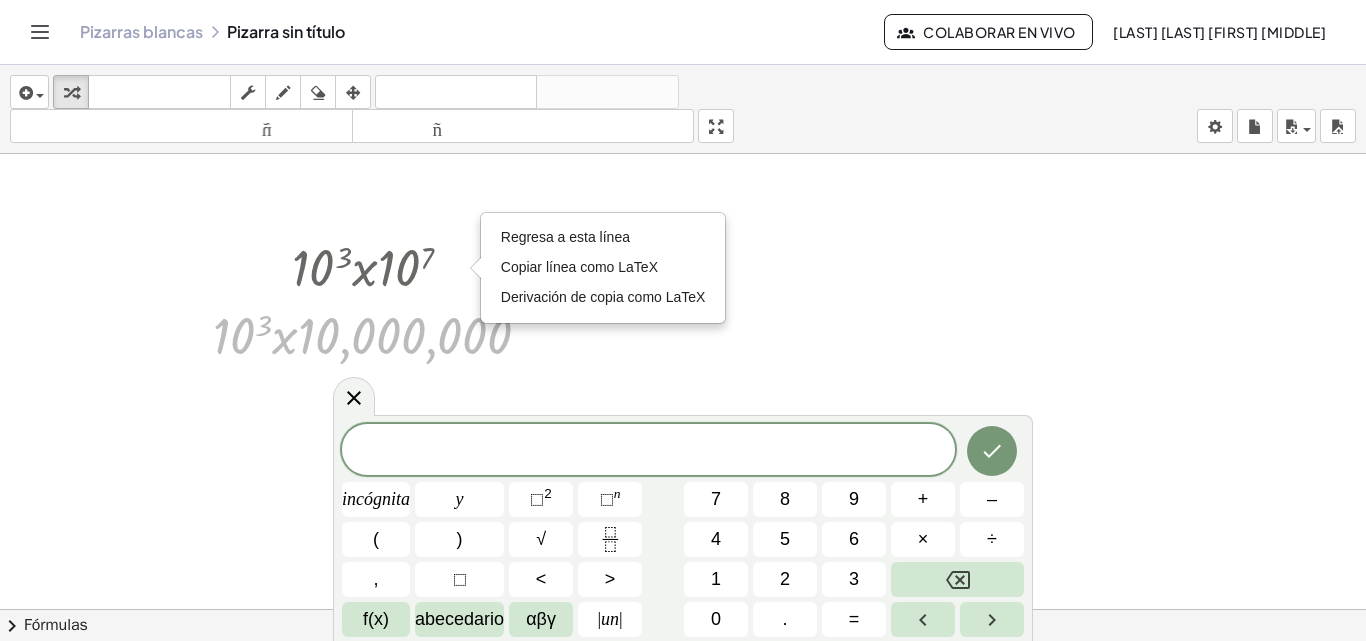 drag, startPoint x: 472, startPoint y: 296, endPoint x: 513, endPoint y: 73, distance: 226.73773 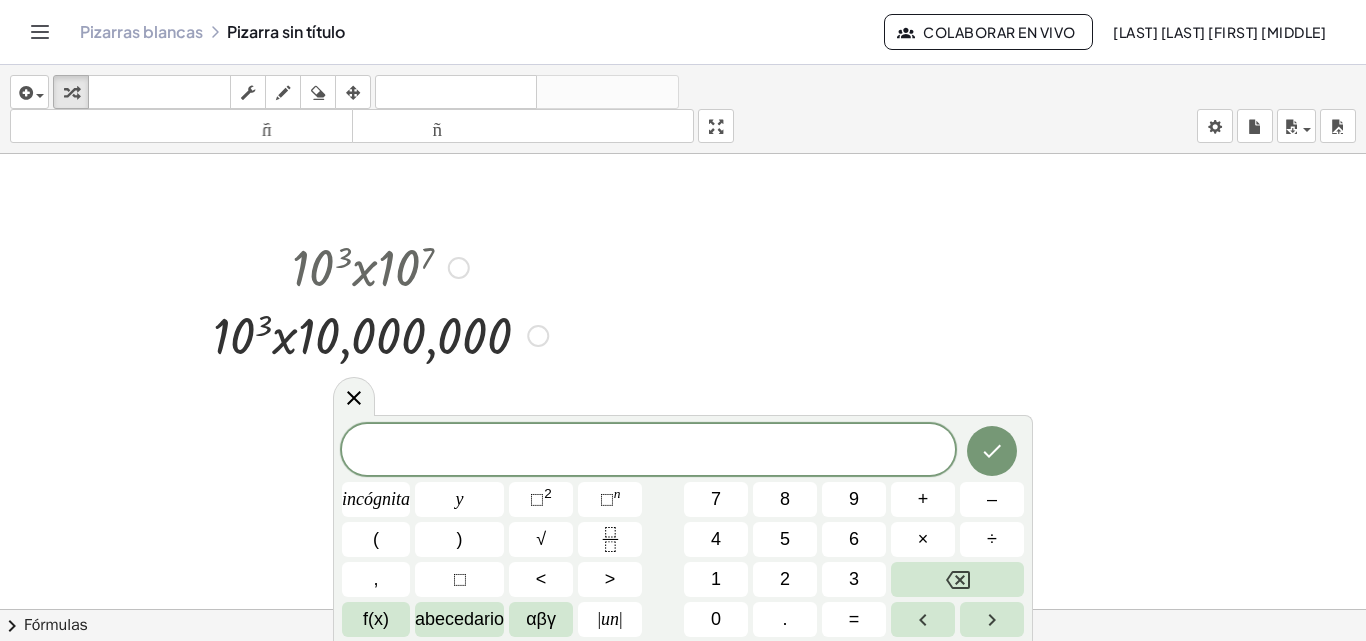 click on "Pizarras blancas Pizarra sin título Colaborar en vivo [LAST] [LAST] [FIRST] [MIDDLE]" at bounding box center (683, 32) 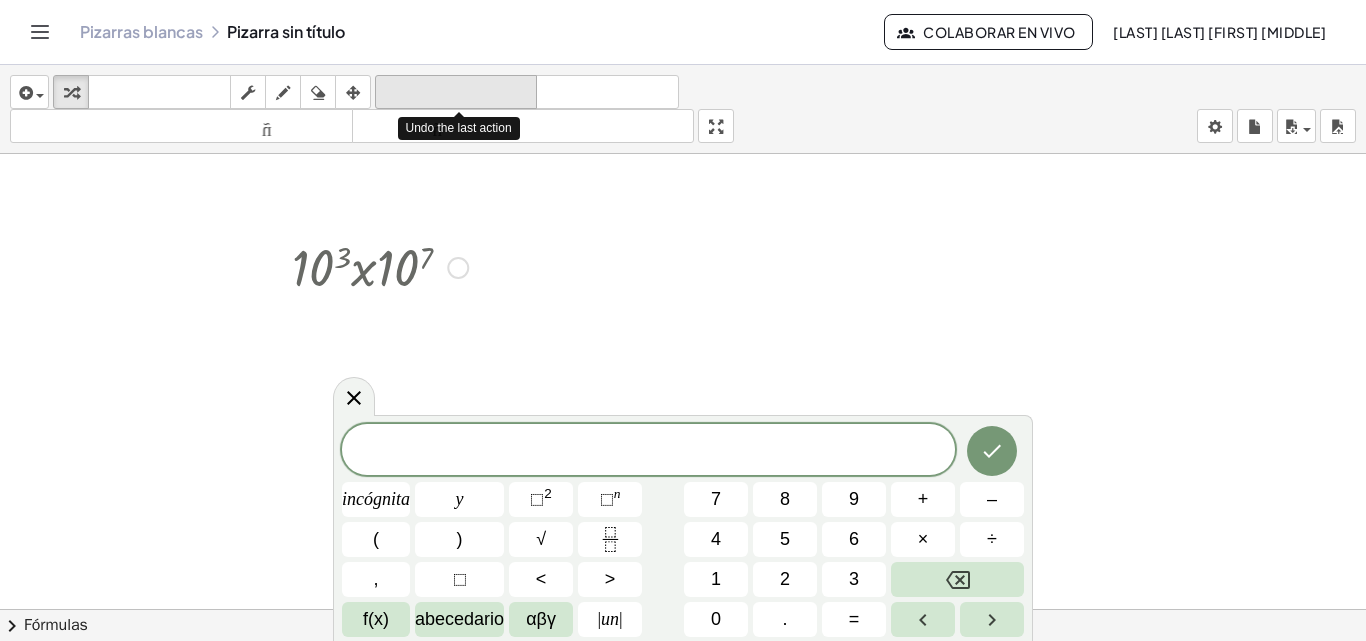 click on "deshacer deshacer" at bounding box center [456, 92] 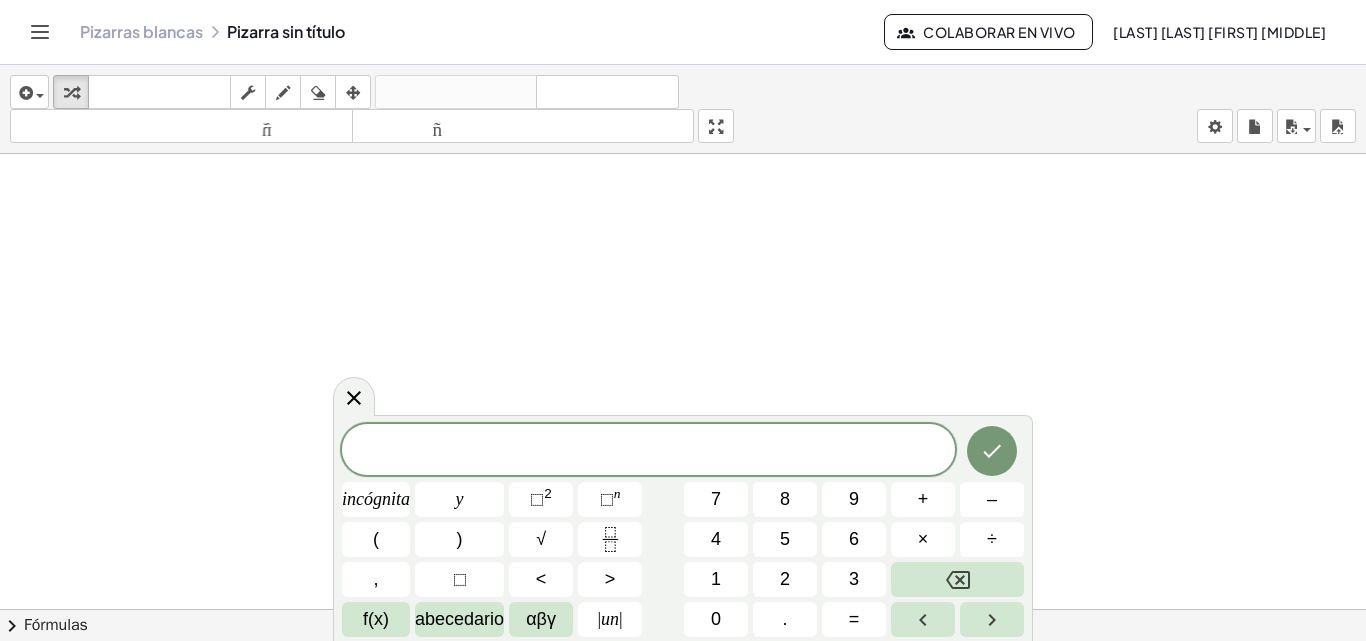 click at bounding box center [683, 551] 